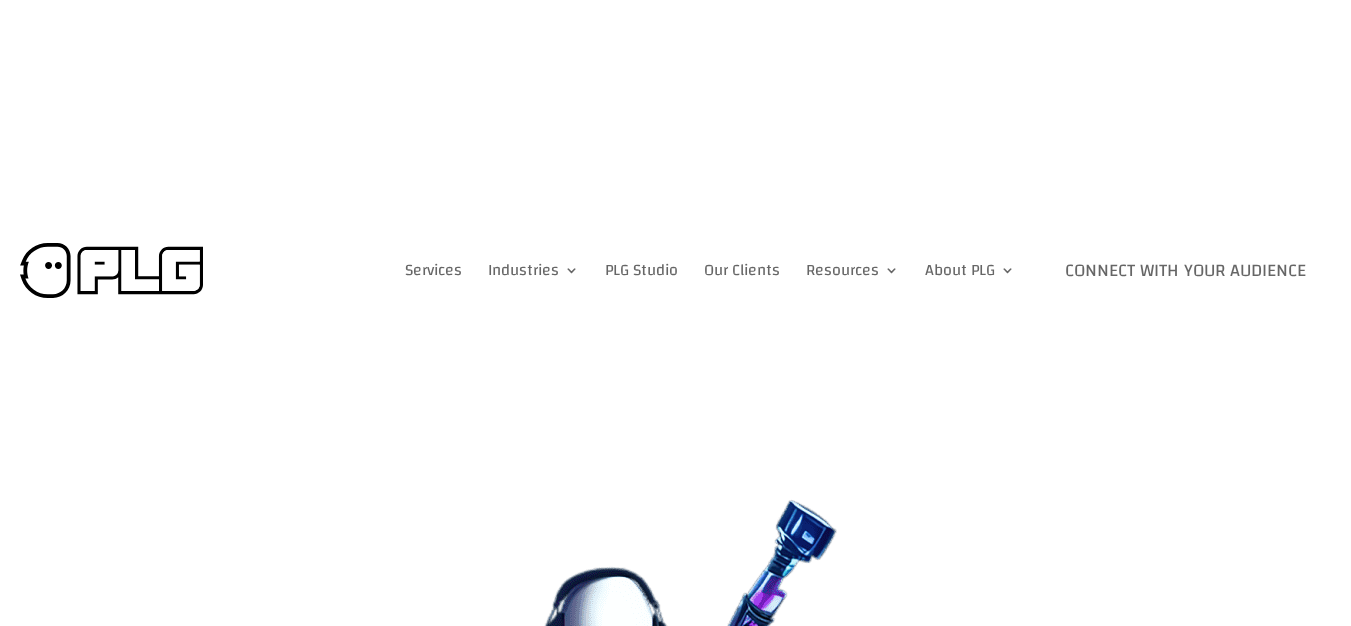 scroll, scrollTop: 0, scrollLeft: 0, axis: both 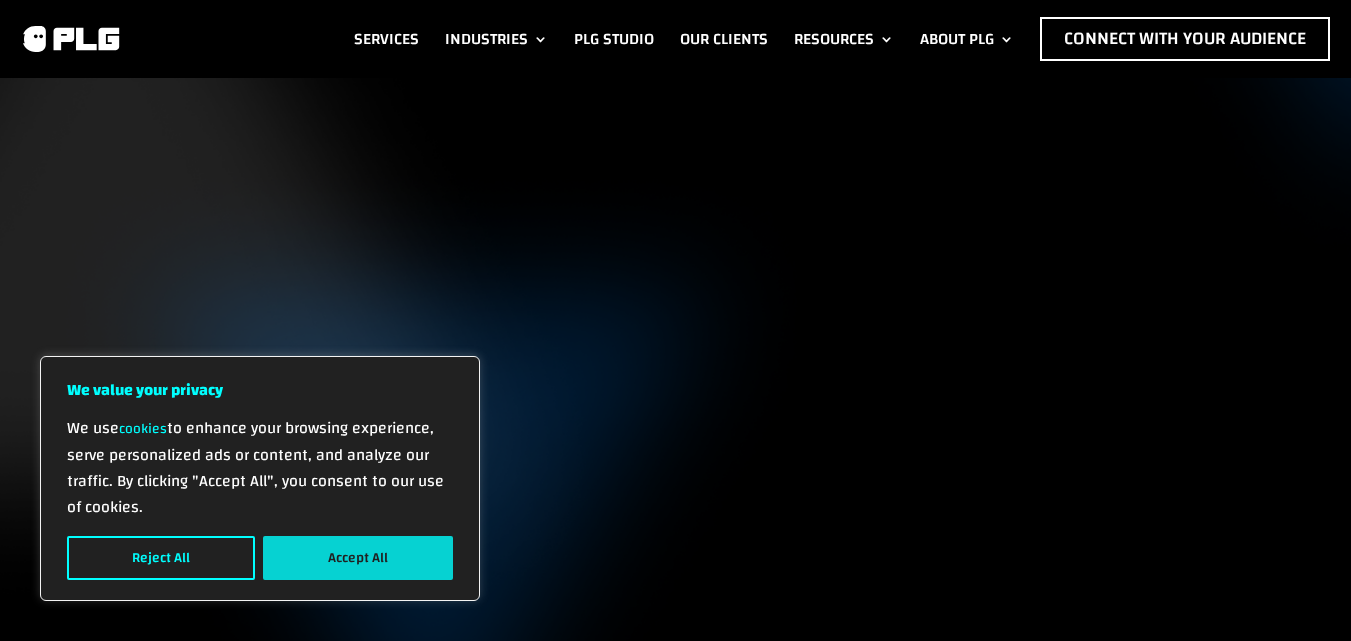 click on "Accept All" at bounding box center [358, 558] 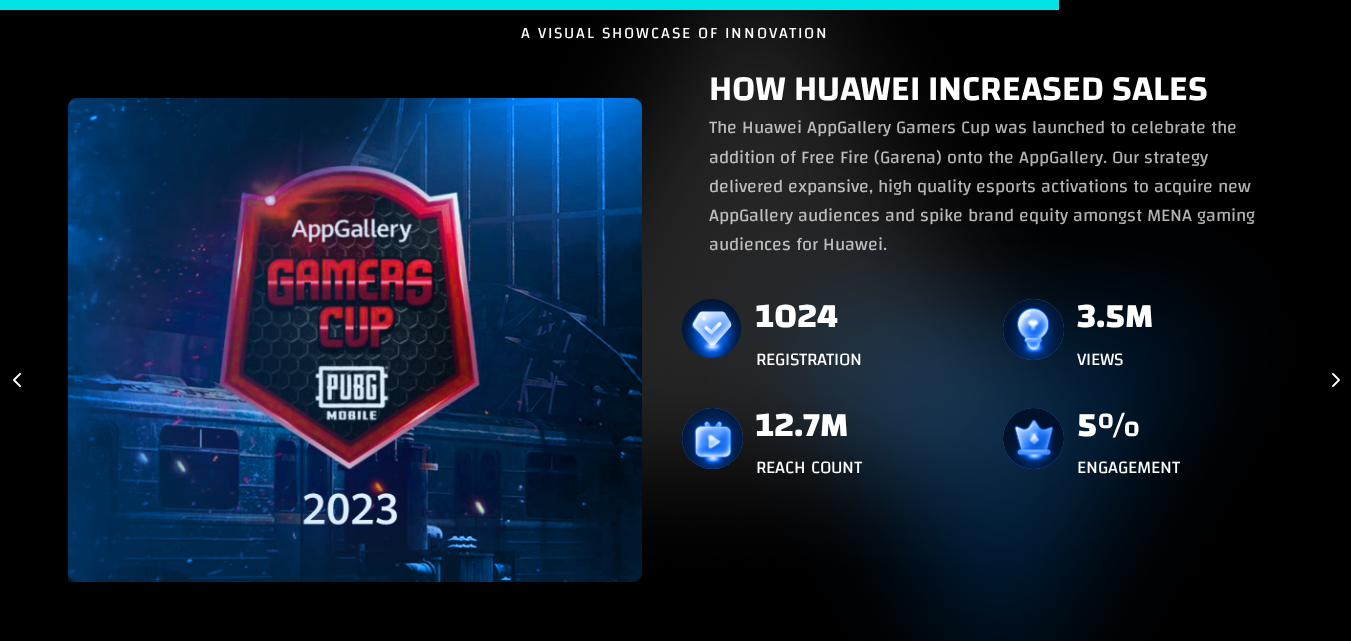 scroll, scrollTop: 4384, scrollLeft: 0, axis: vertical 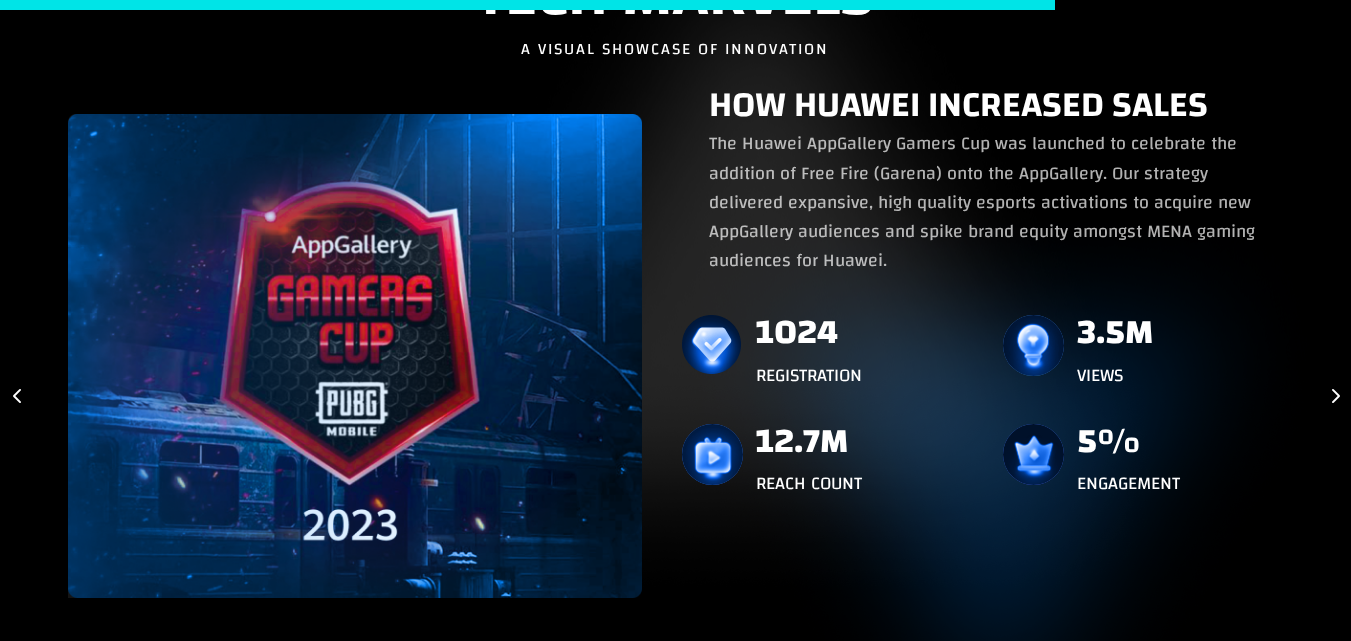 click on "TECH MARVELS
A VISUAL SHOWCASE OF INNOVATION
How Lenovo (legion) Increased Brand Engagement
PLG helped Lenovo (Legion) to develop Africa’s first PC based esports activation, one which would engage [DEMOGRAPHIC_DATA] audiences throughout the continent and to resonate with Gen Z African PC esports audiences.
7%
ENGAGEMENT
7%" at bounding box center [675, 332] 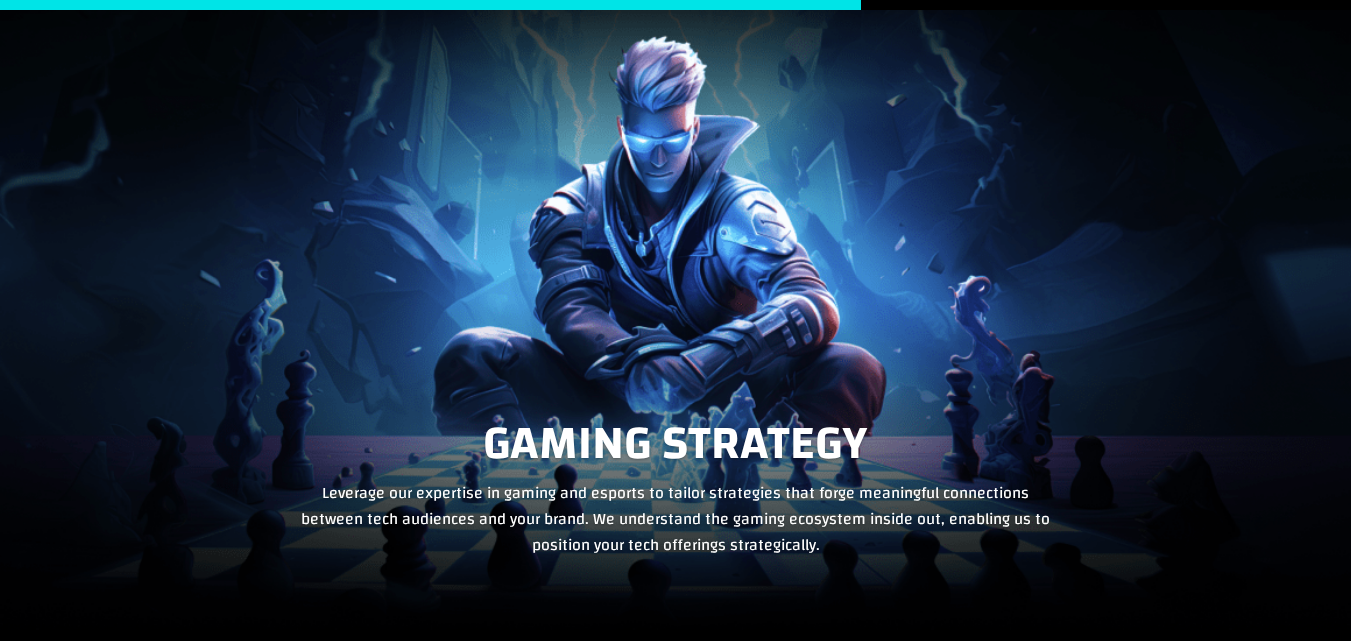 scroll, scrollTop: 3670, scrollLeft: 0, axis: vertical 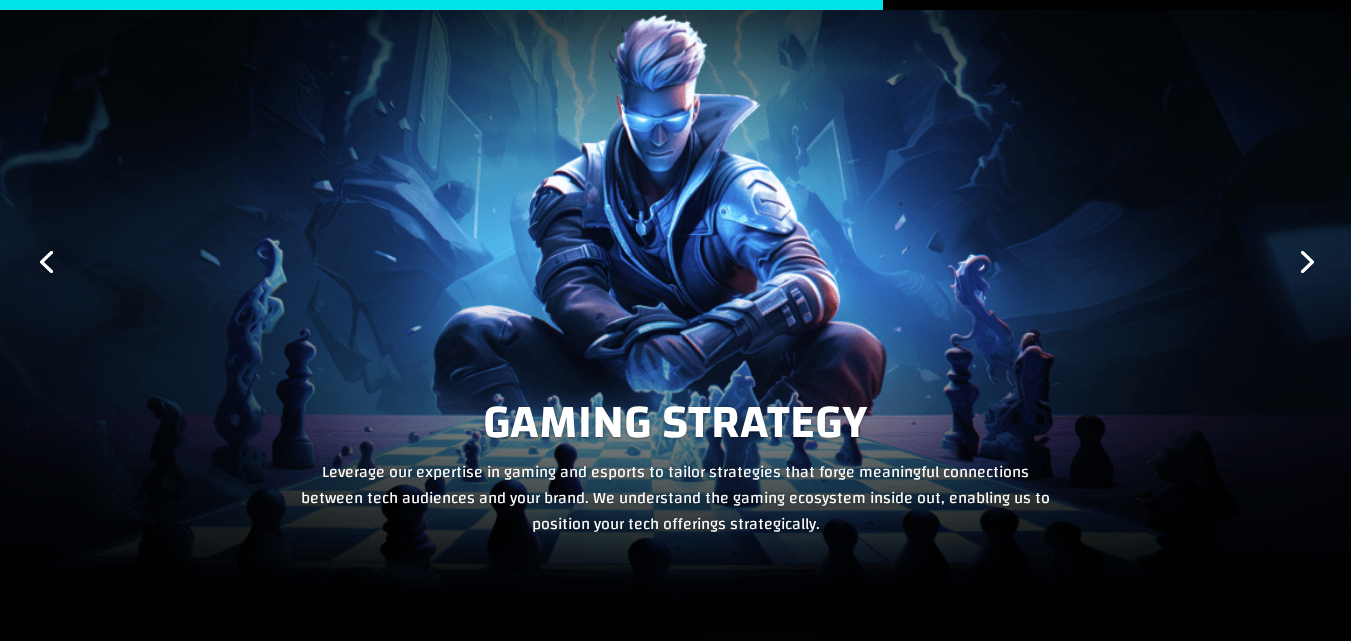 click on "Next" at bounding box center (1305, 260) 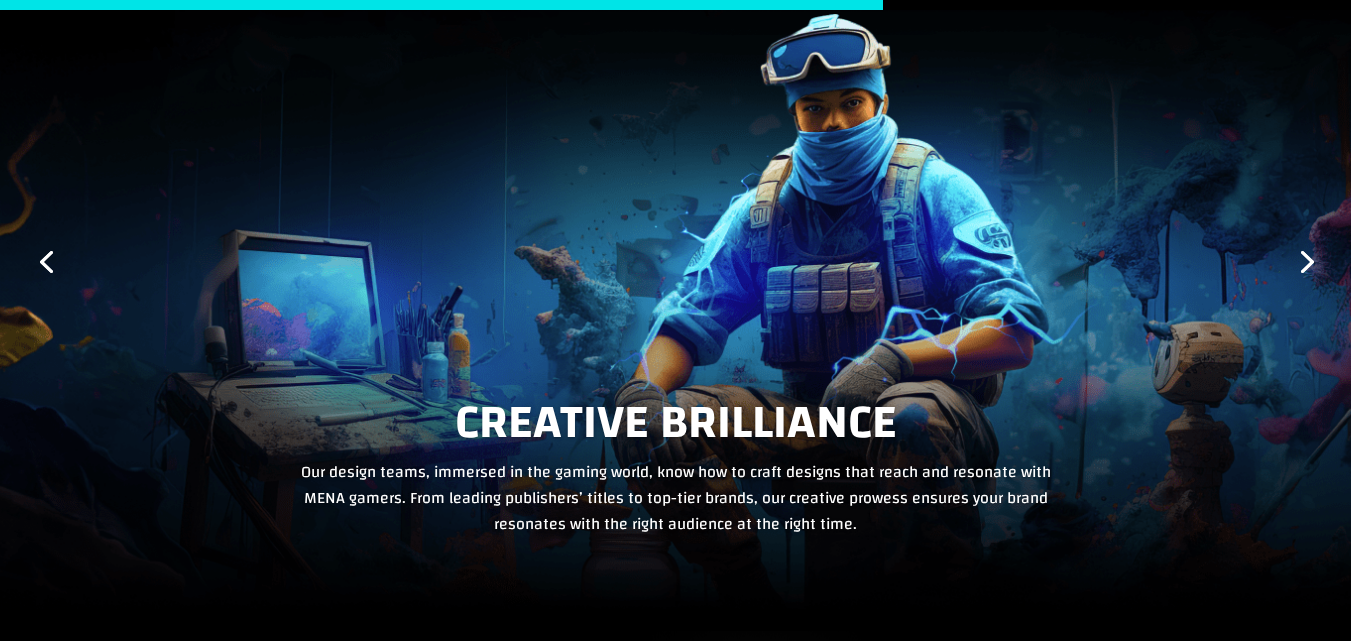 click on "Next" at bounding box center [1305, 260] 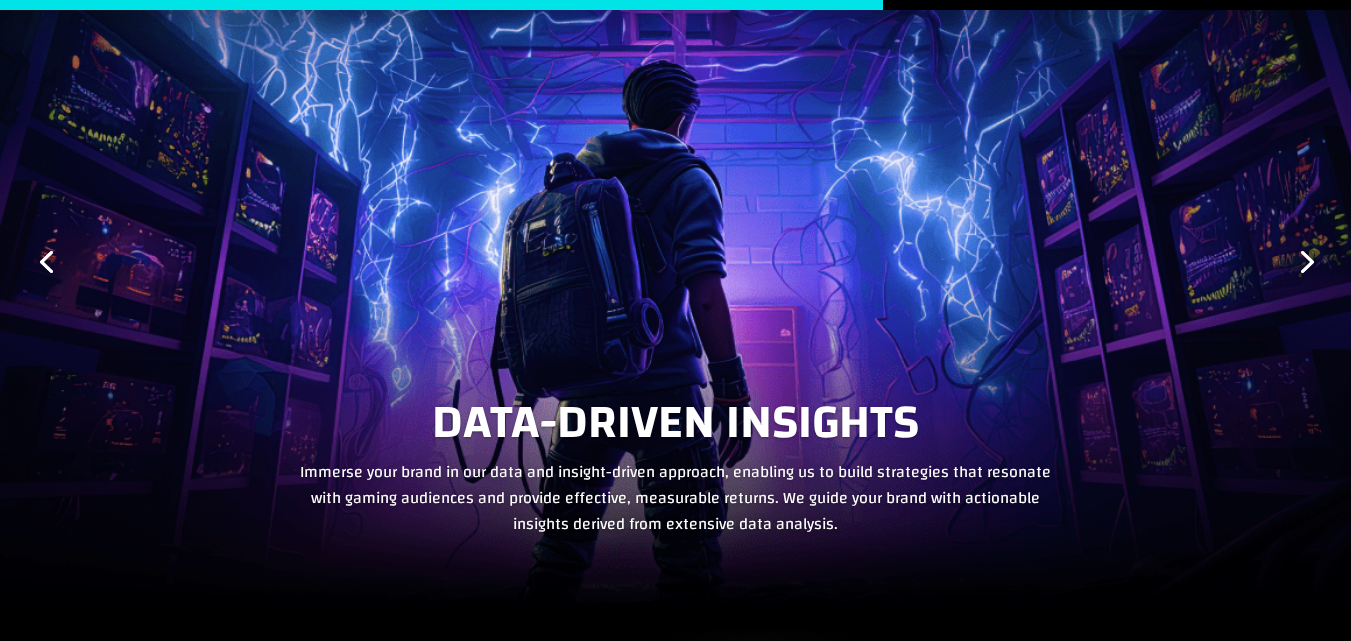 click on "Next" at bounding box center (1305, 260) 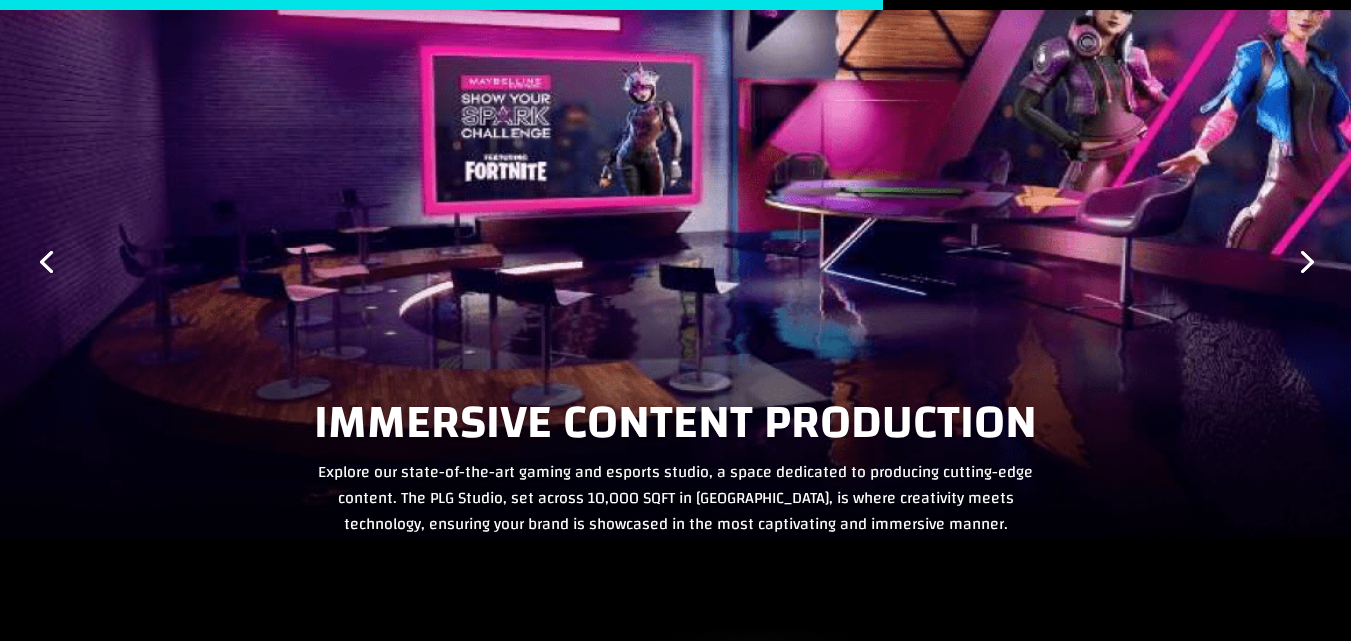 click on "Next" at bounding box center [1305, 260] 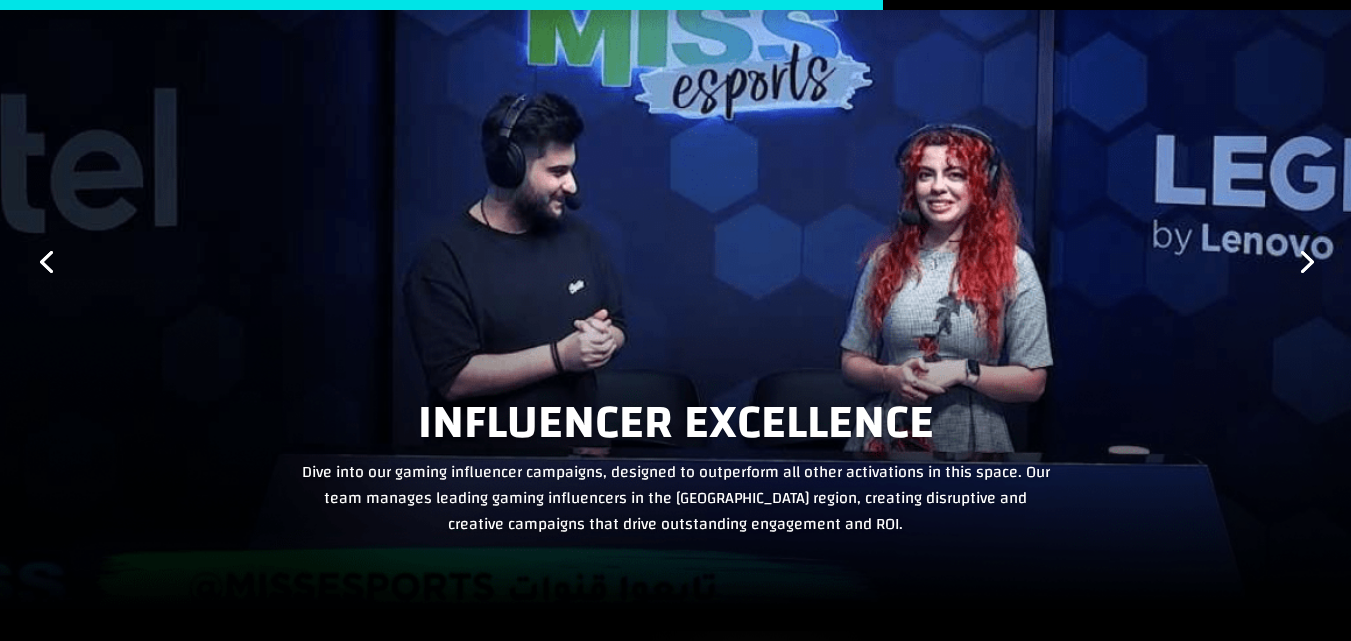 click on "Next" at bounding box center (1305, 260) 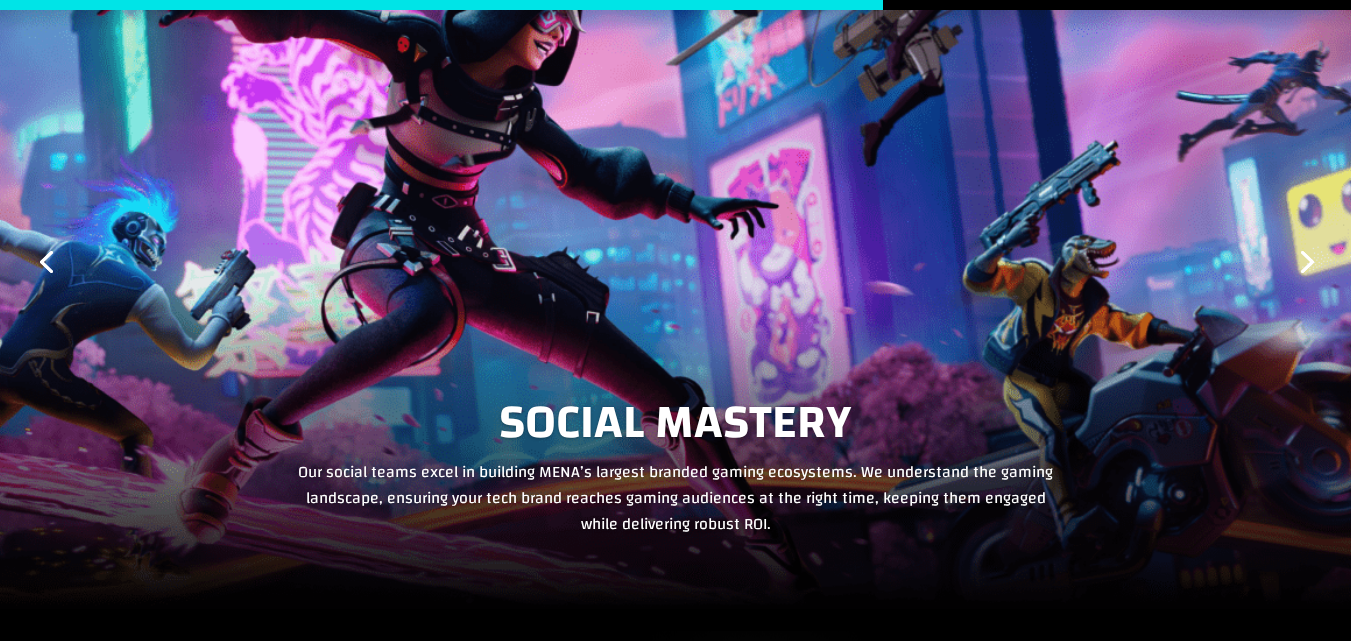 click on "Next" at bounding box center (1305, 260) 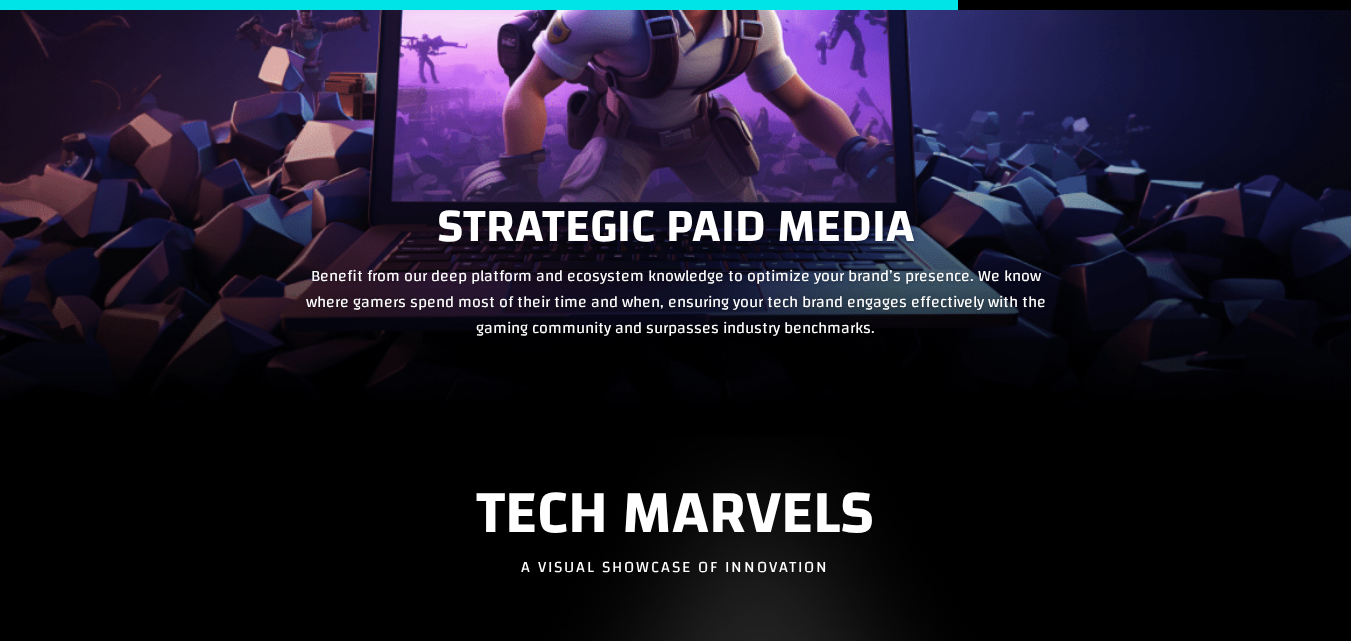 scroll, scrollTop: 3713, scrollLeft: 0, axis: vertical 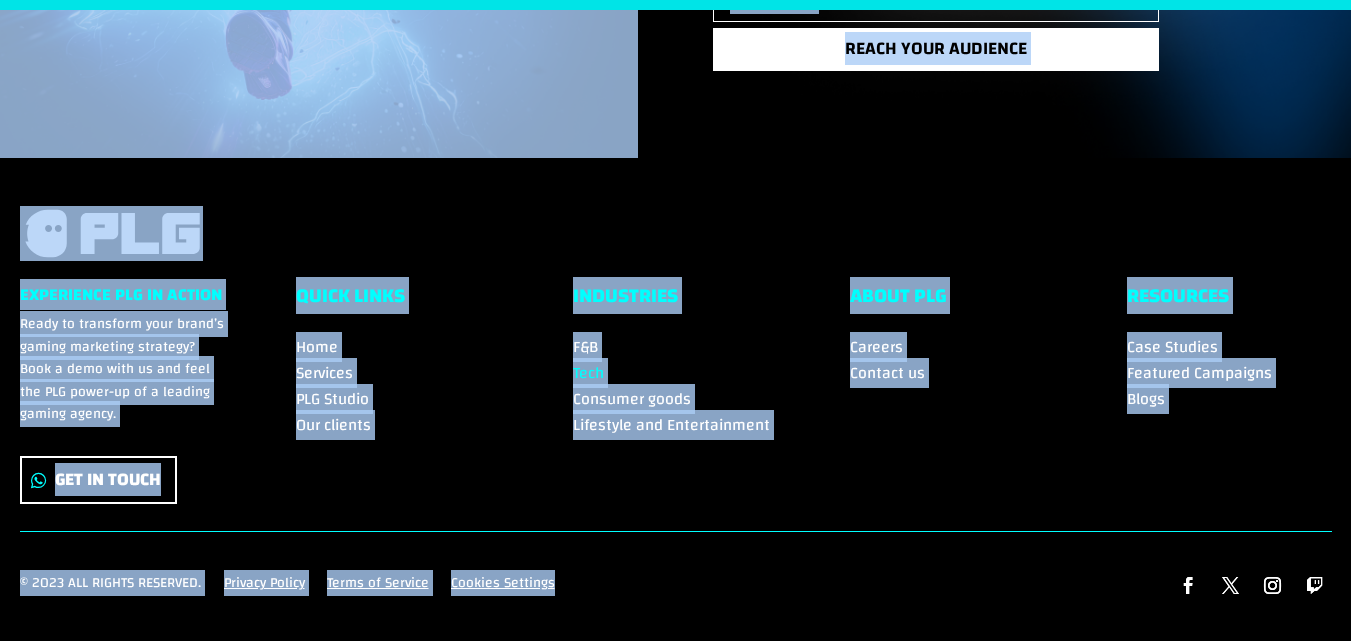 drag, startPoint x: 87, startPoint y: 249, endPoint x: 458, endPoint y: 680, distance: 568.68445 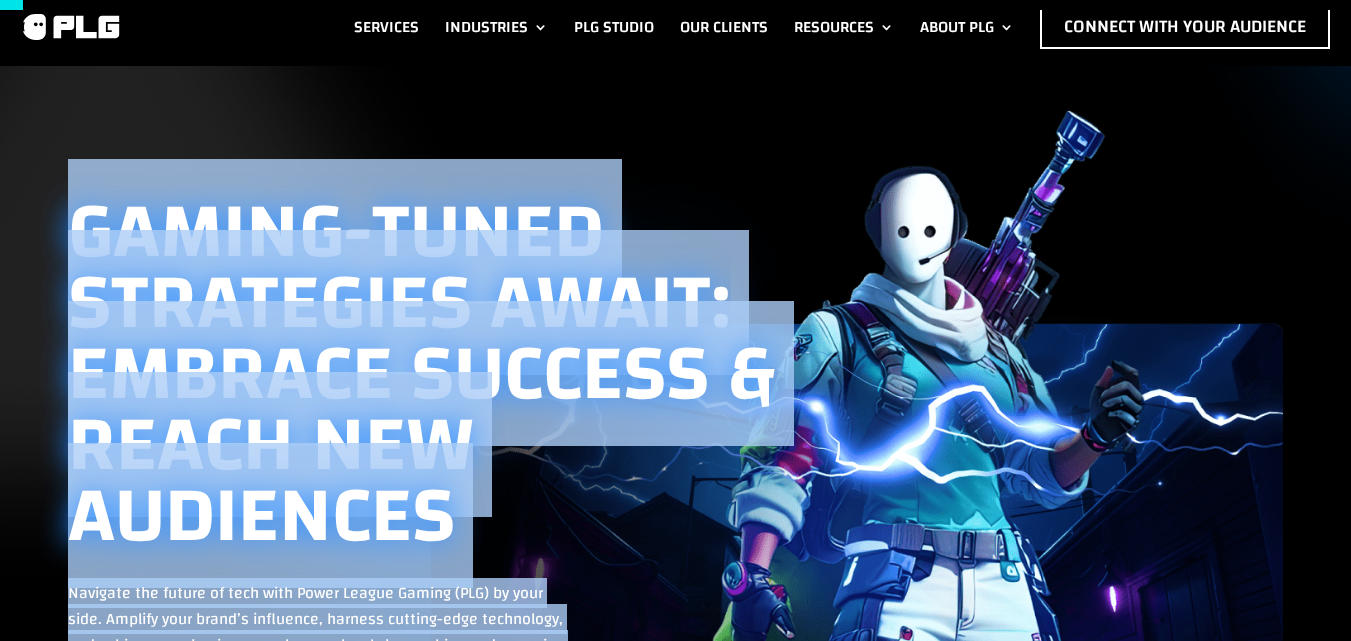 scroll, scrollTop: 0, scrollLeft: 0, axis: both 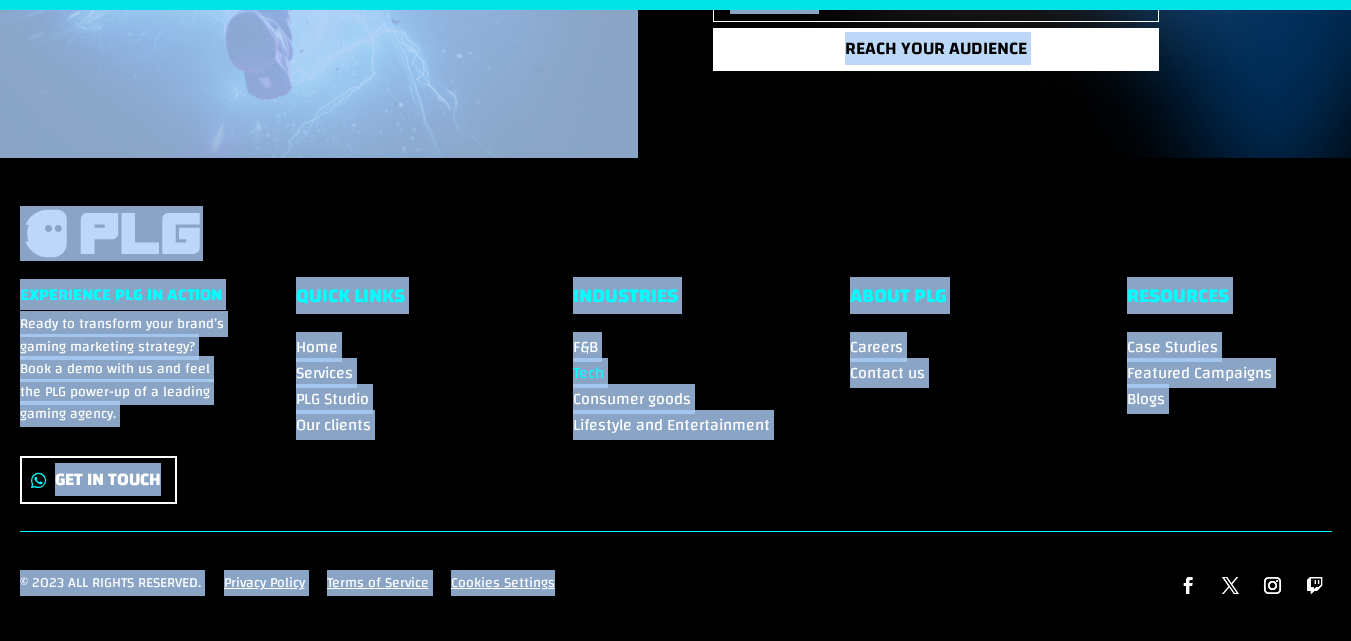 click on "Quick Links" at bounding box center [398, 305] 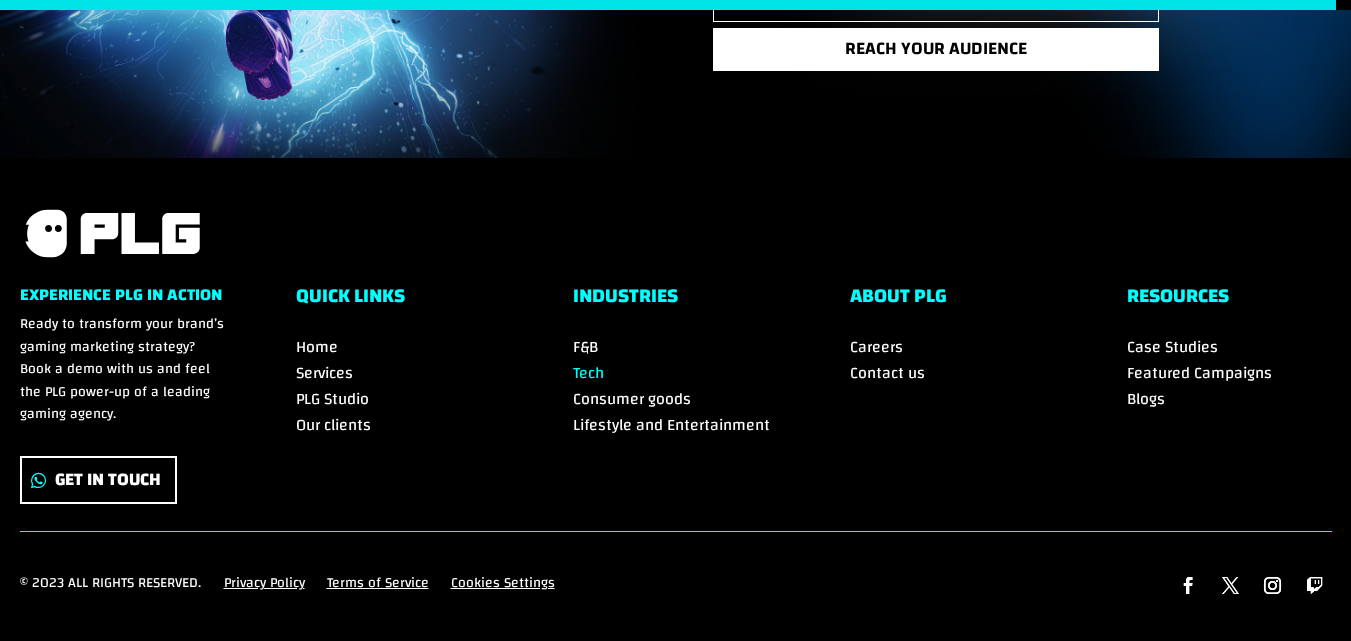 scroll, scrollTop: 5413, scrollLeft: 0, axis: vertical 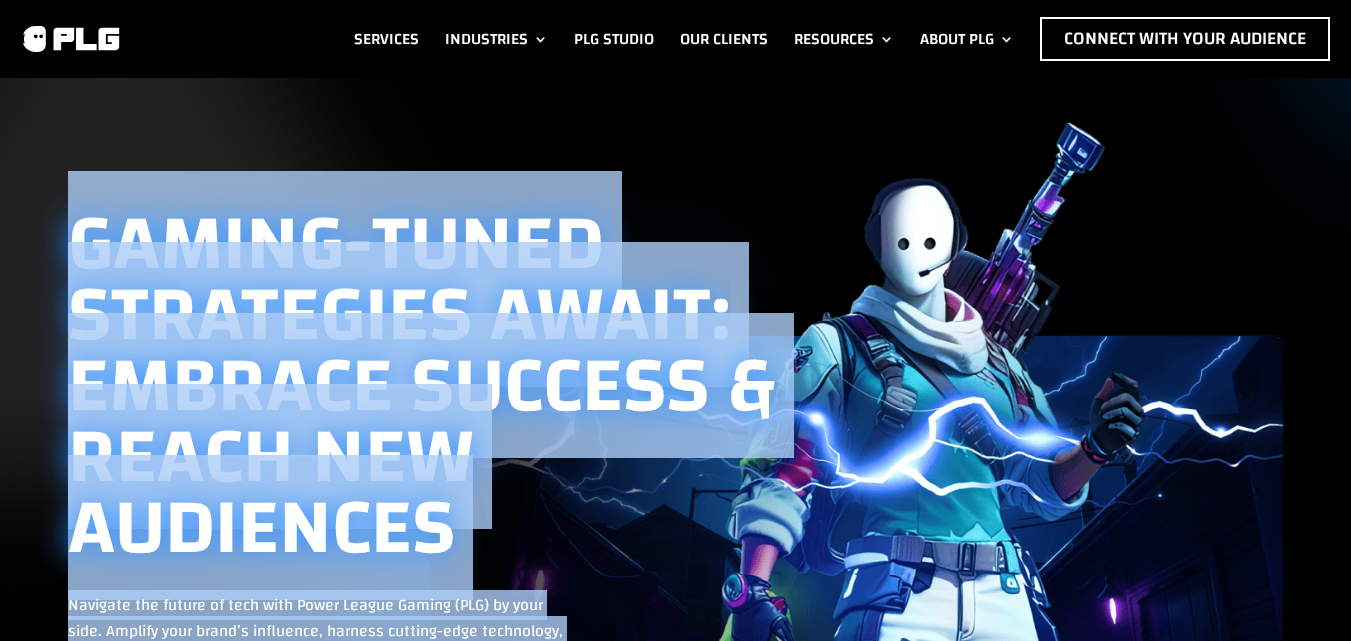 drag, startPoint x: 1233, startPoint y: 329, endPoint x: 0, endPoint y: 168, distance: 1243.4669 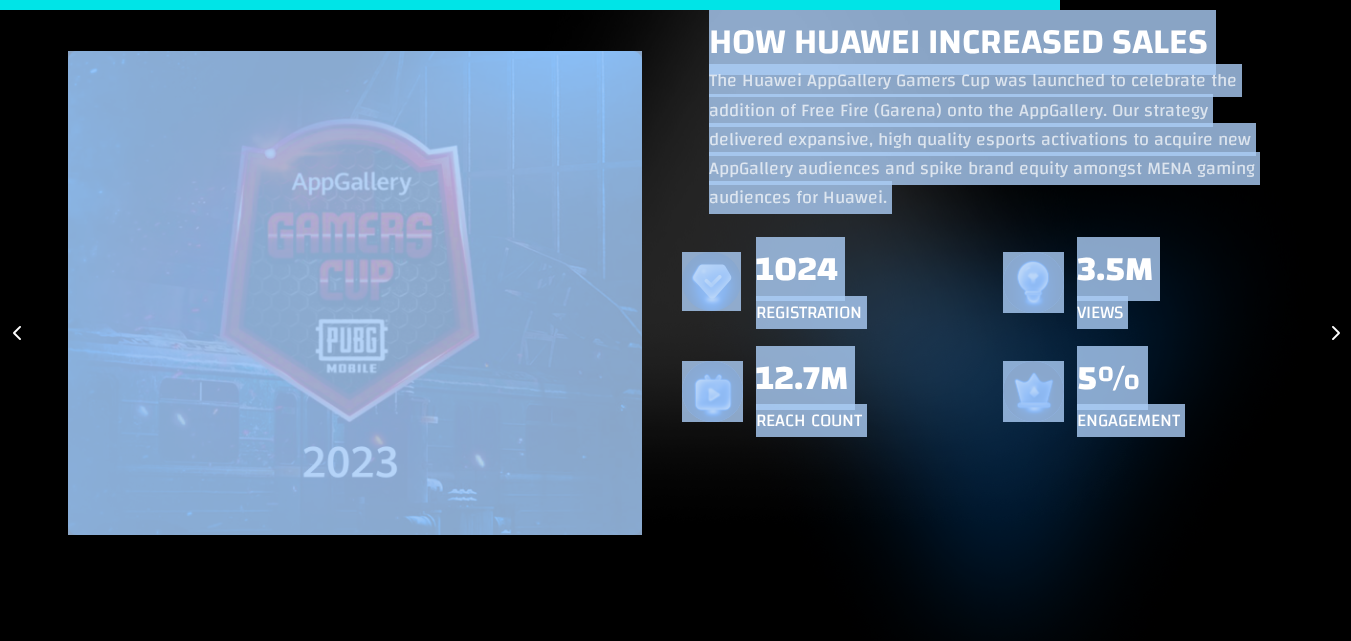 scroll, scrollTop: 4400, scrollLeft: 0, axis: vertical 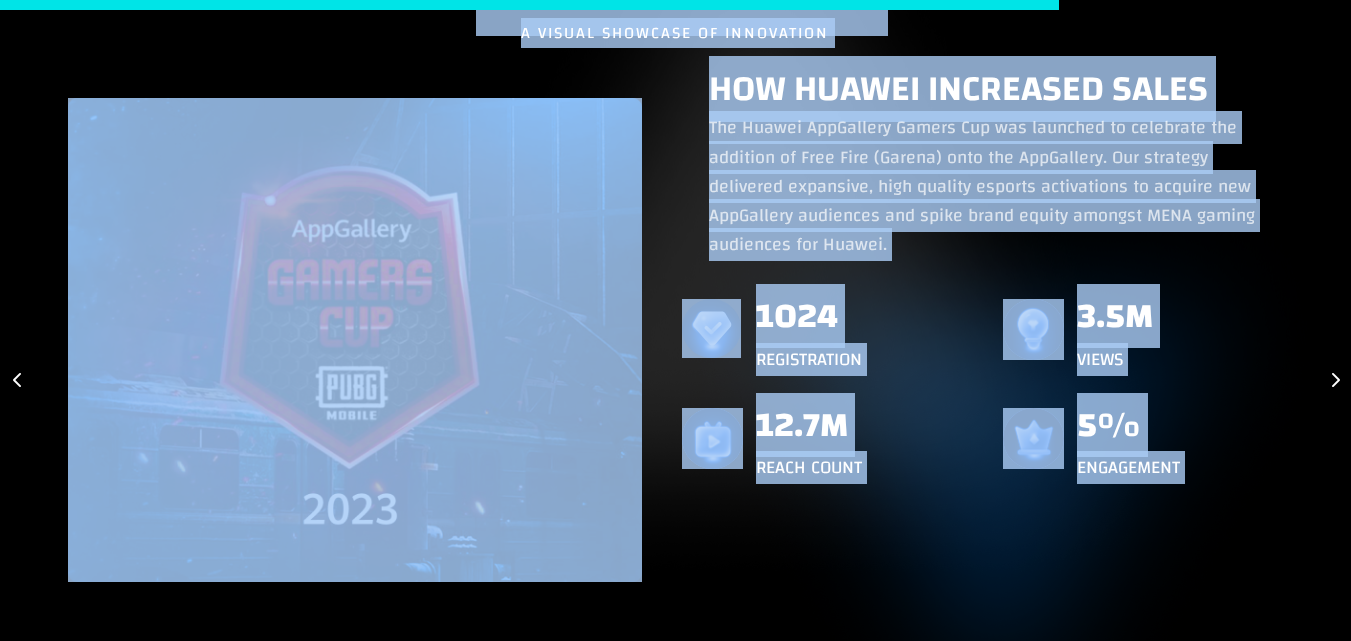 click on "TECH MARVELS
A VISUAL SHOWCASE OF INNOVATION
How Lenovo (legion) Increased Brand Engagement
PLG helped Lenovo (Legion) to develop Africa’s first PC based esports activation, one which would engage [DEMOGRAPHIC_DATA] audiences throughout the continent and to resonate with Gen Z African PC esports audiences.
7%
ENGAGEMENT
7%" at bounding box center [675, 316] 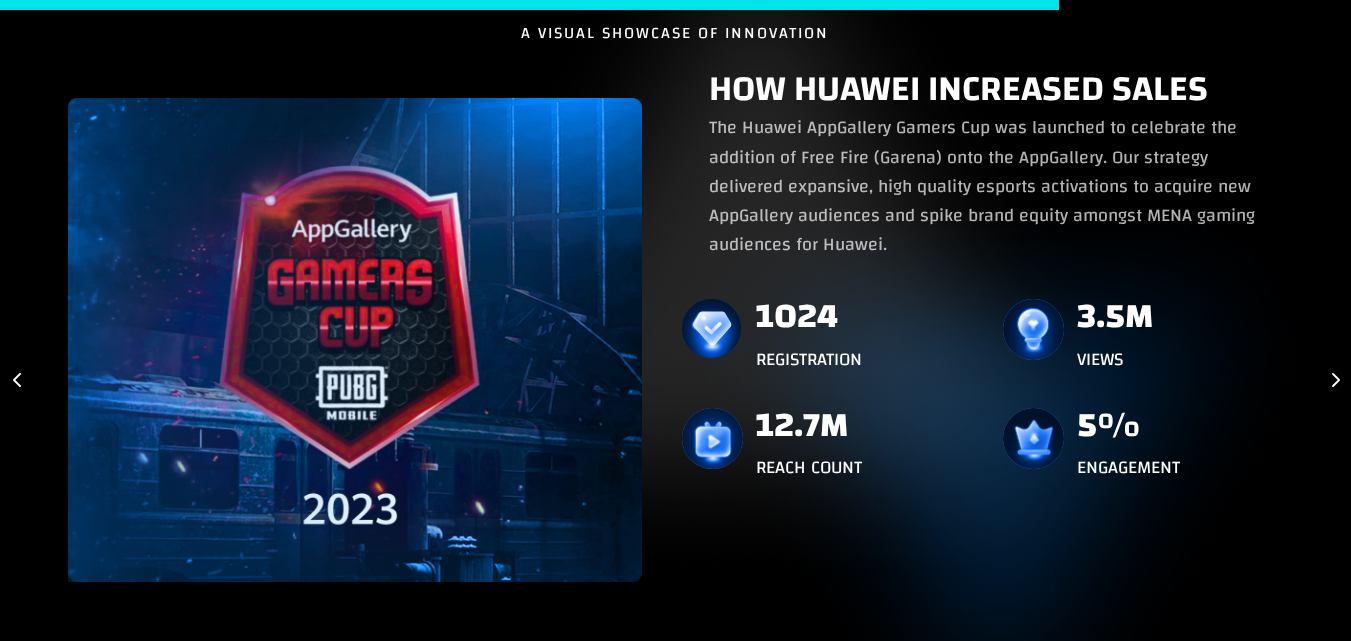 click at bounding box center (1334, 379) 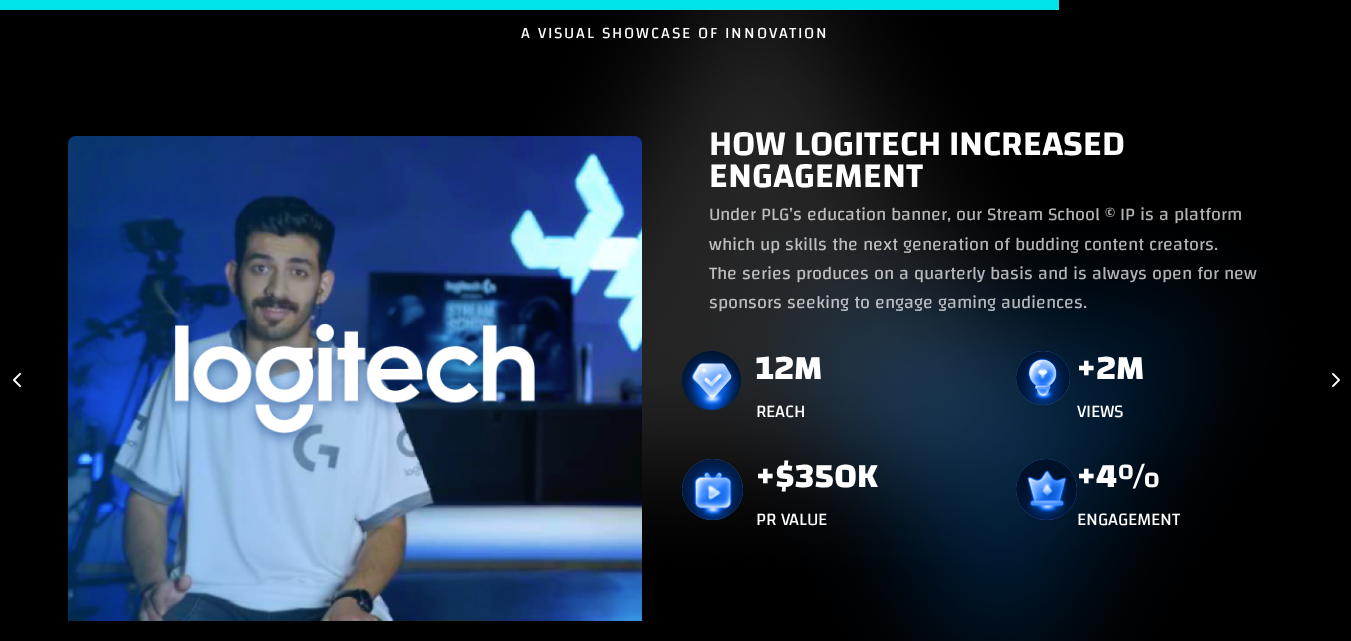 click at bounding box center (17, 379) 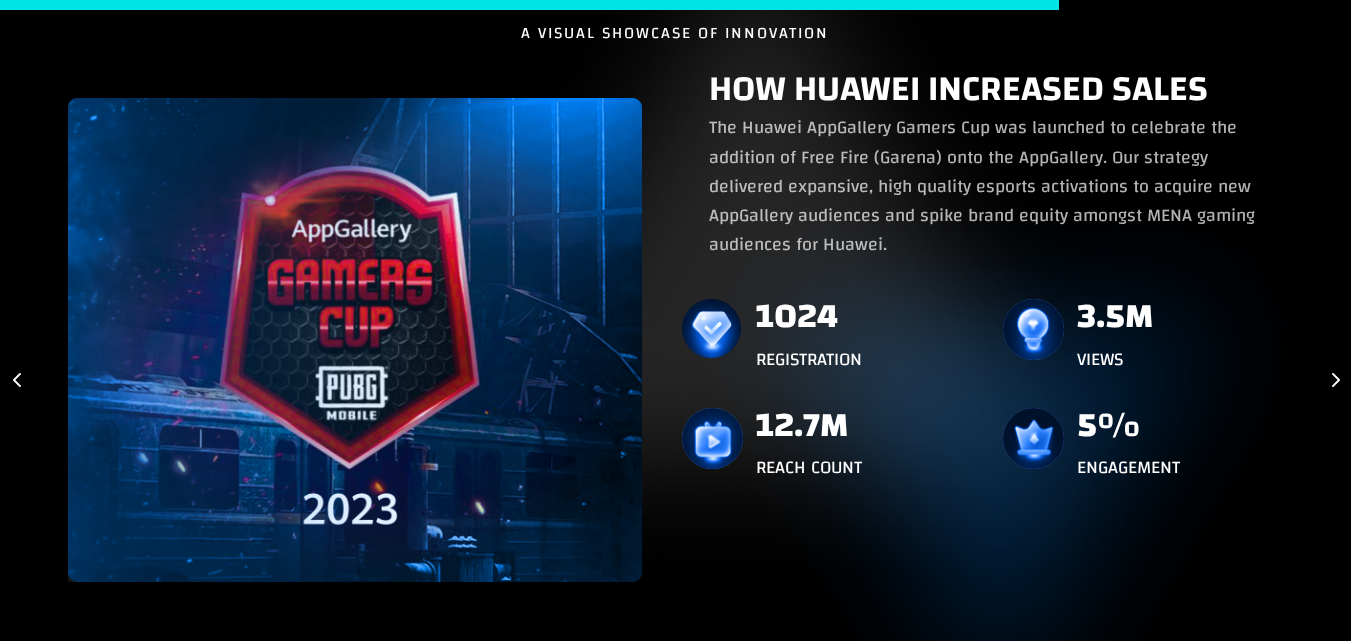 click at bounding box center (17, 379) 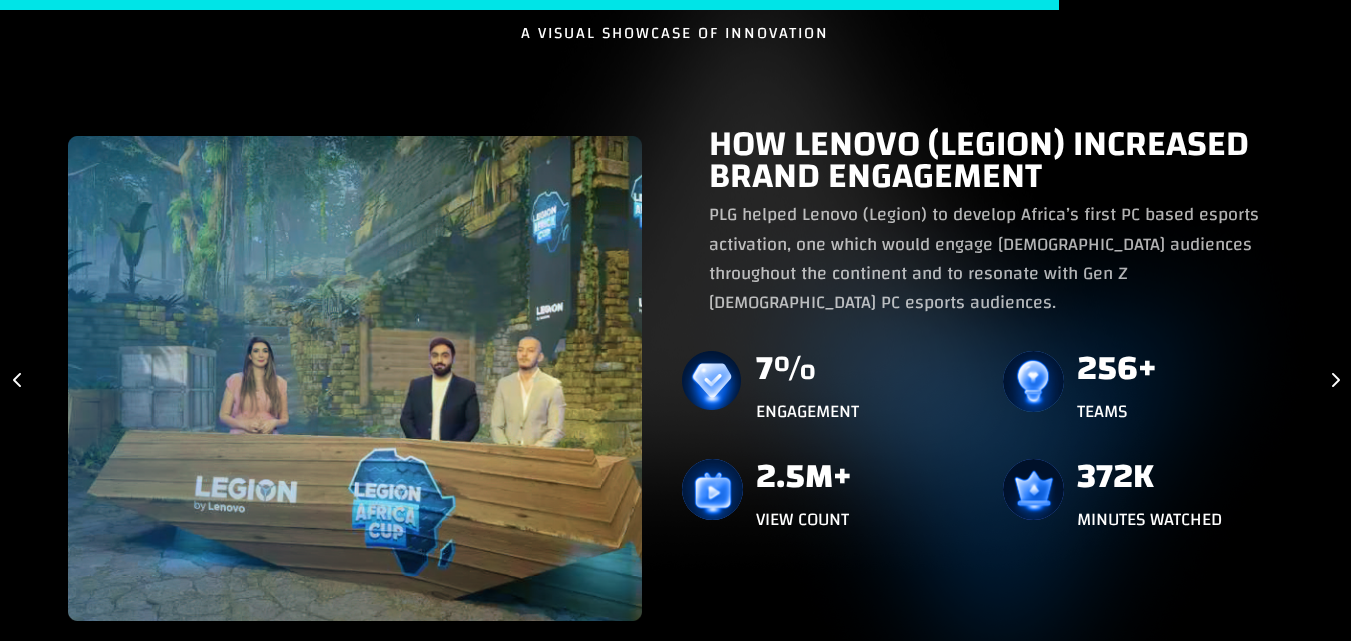 click at bounding box center (17, 379) 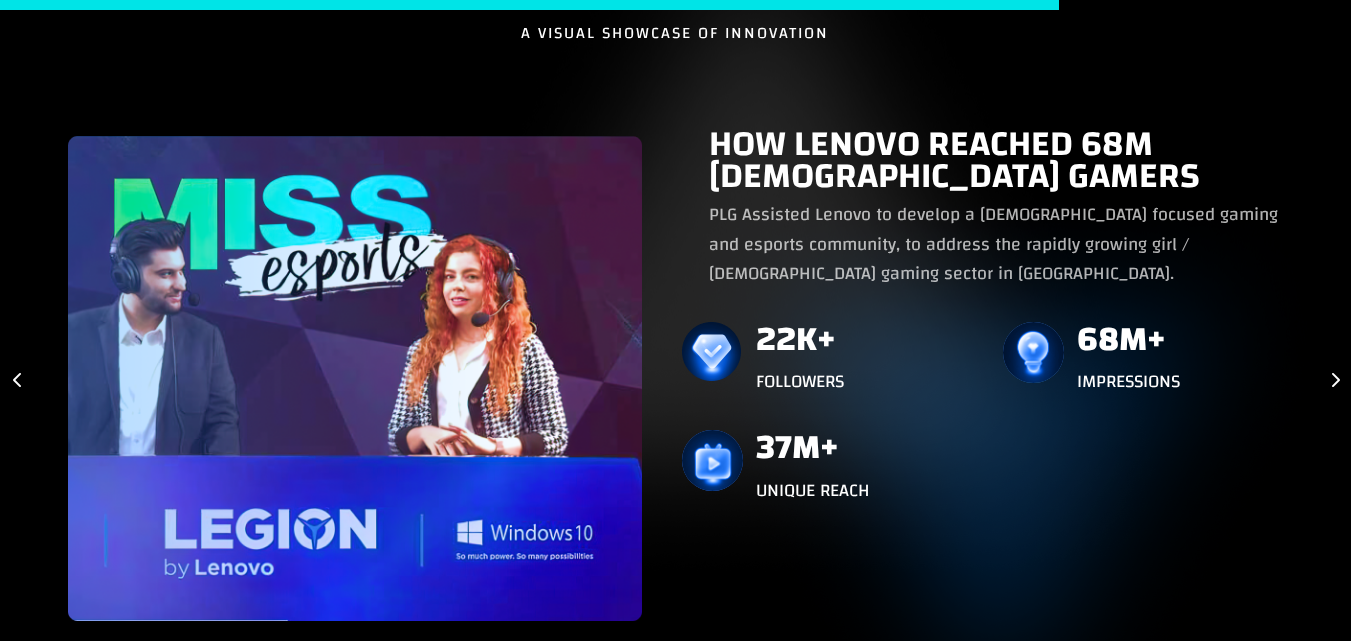 click at bounding box center [1334, 379] 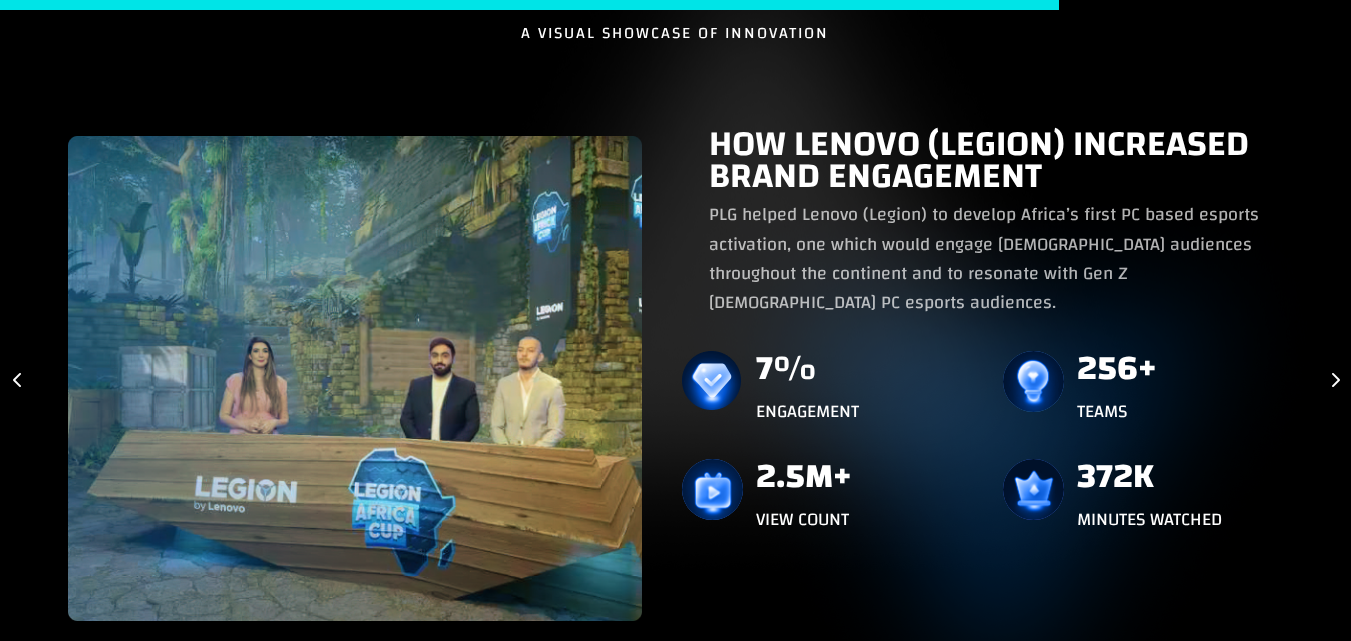 click at bounding box center (1334, 379) 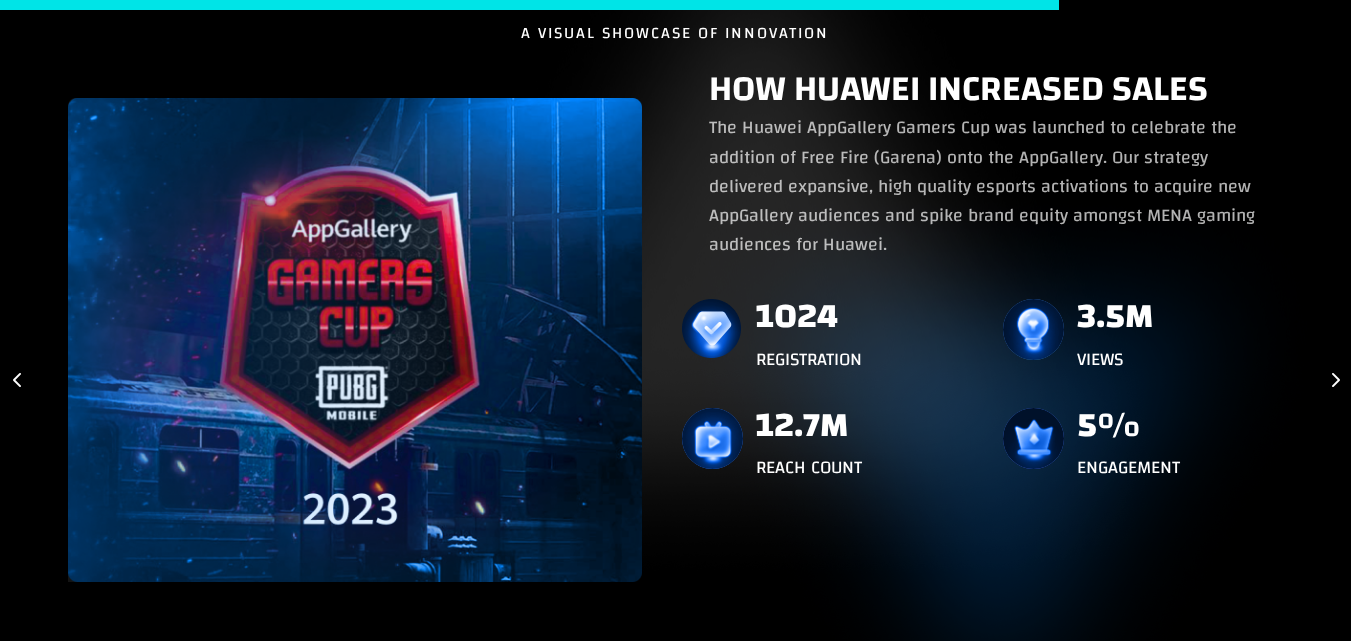 click at bounding box center [1334, 379] 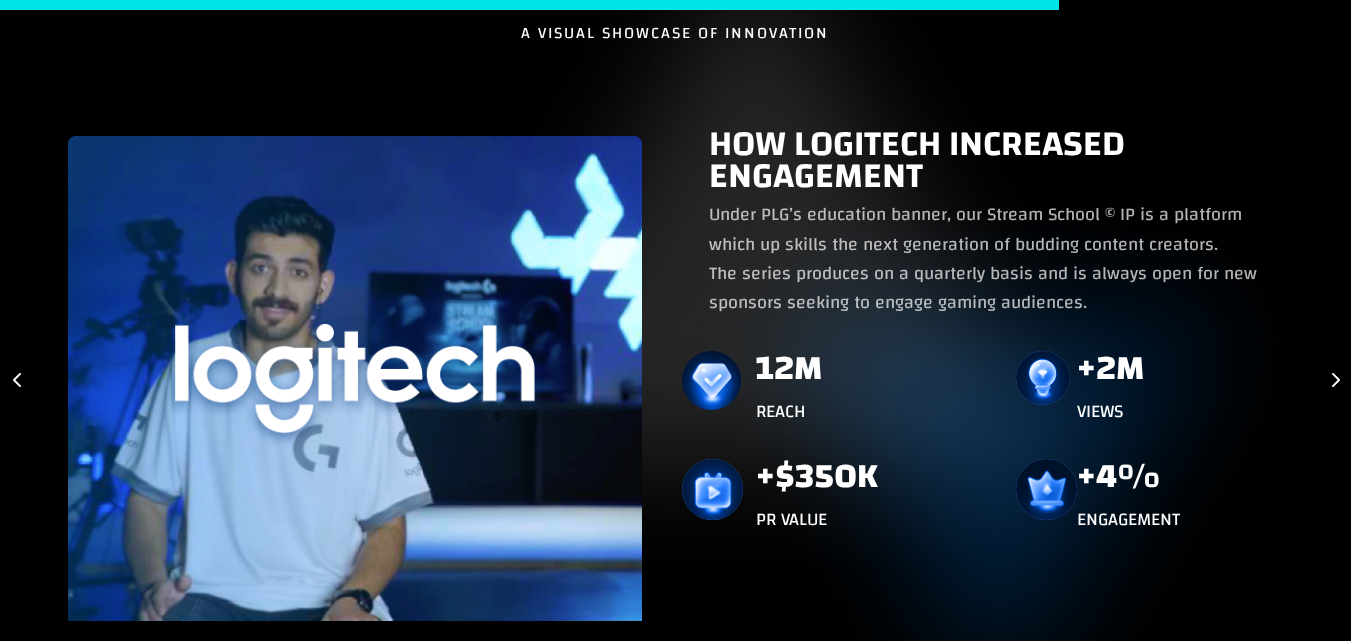 click at bounding box center (1334, 379) 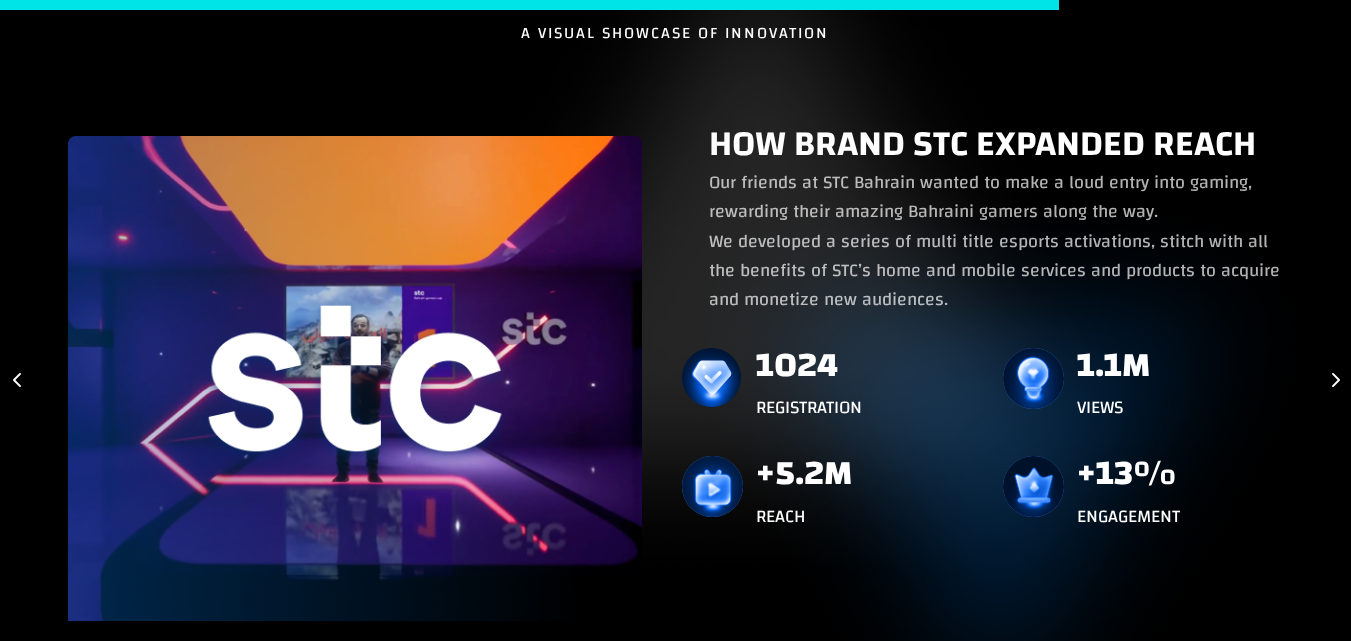 click at bounding box center [1334, 379] 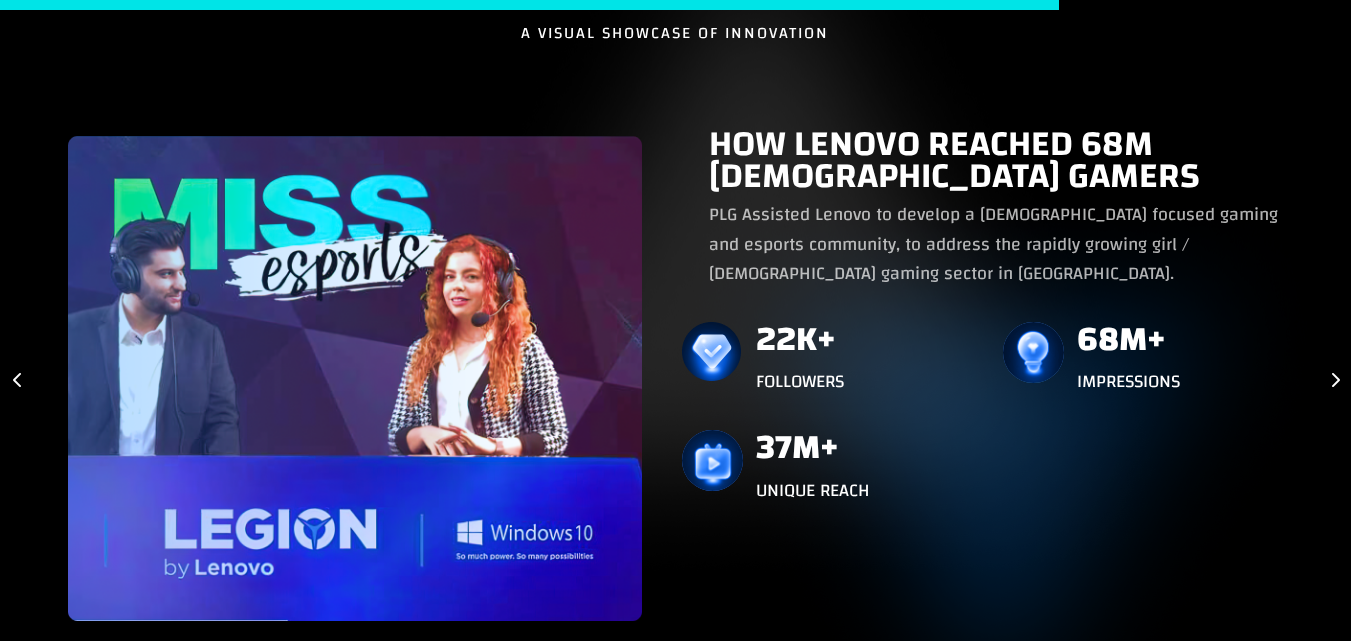 click at bounding box center [1334, 379] 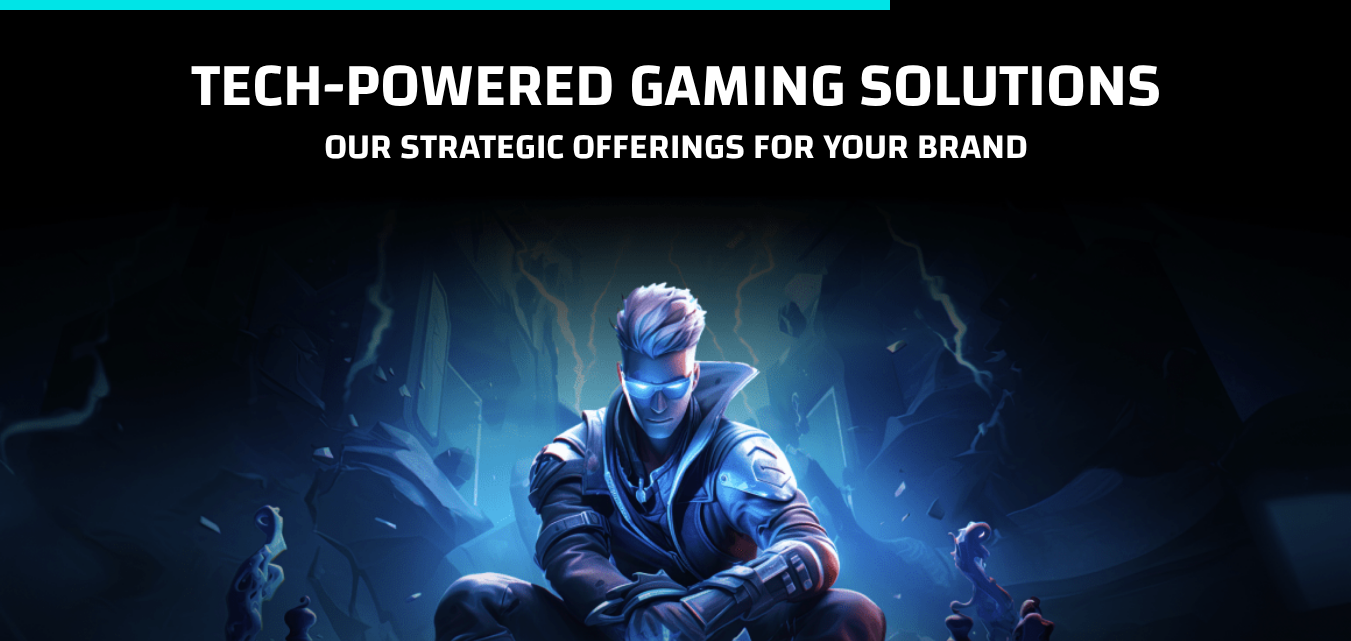 scroll, scrollTop: 3700, scrollLeft: 0, axis: vertical 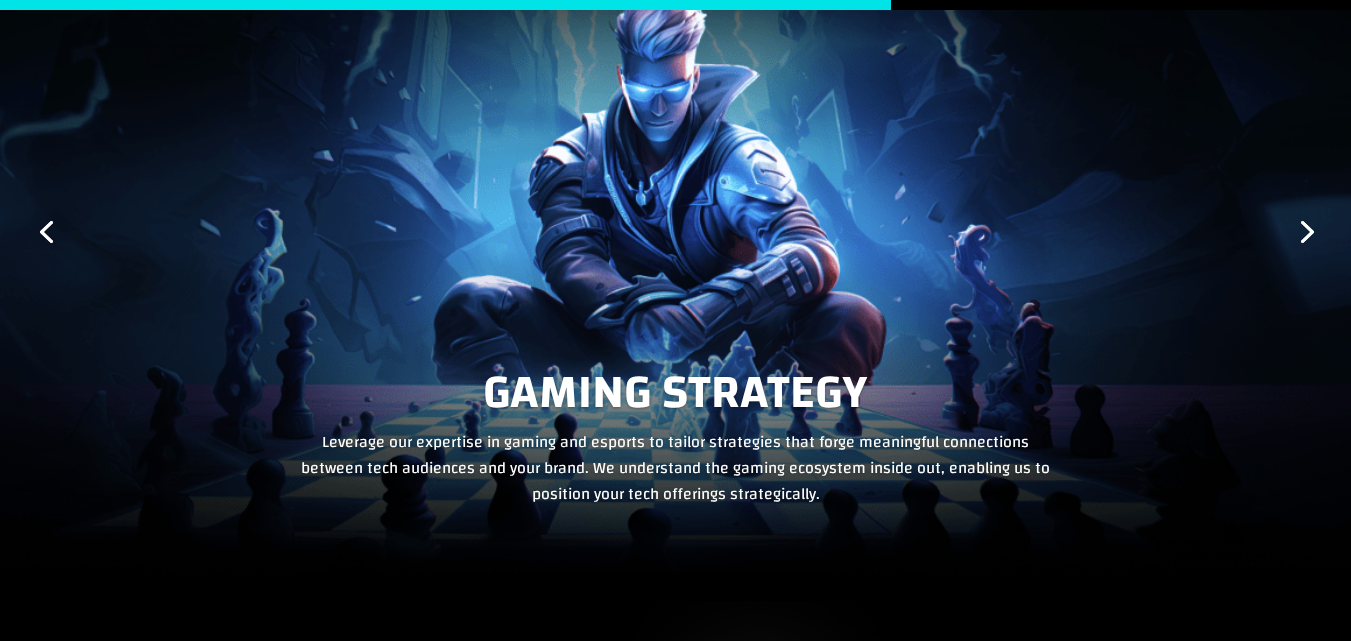 click on "Next" at bounding box center (1305, 230) 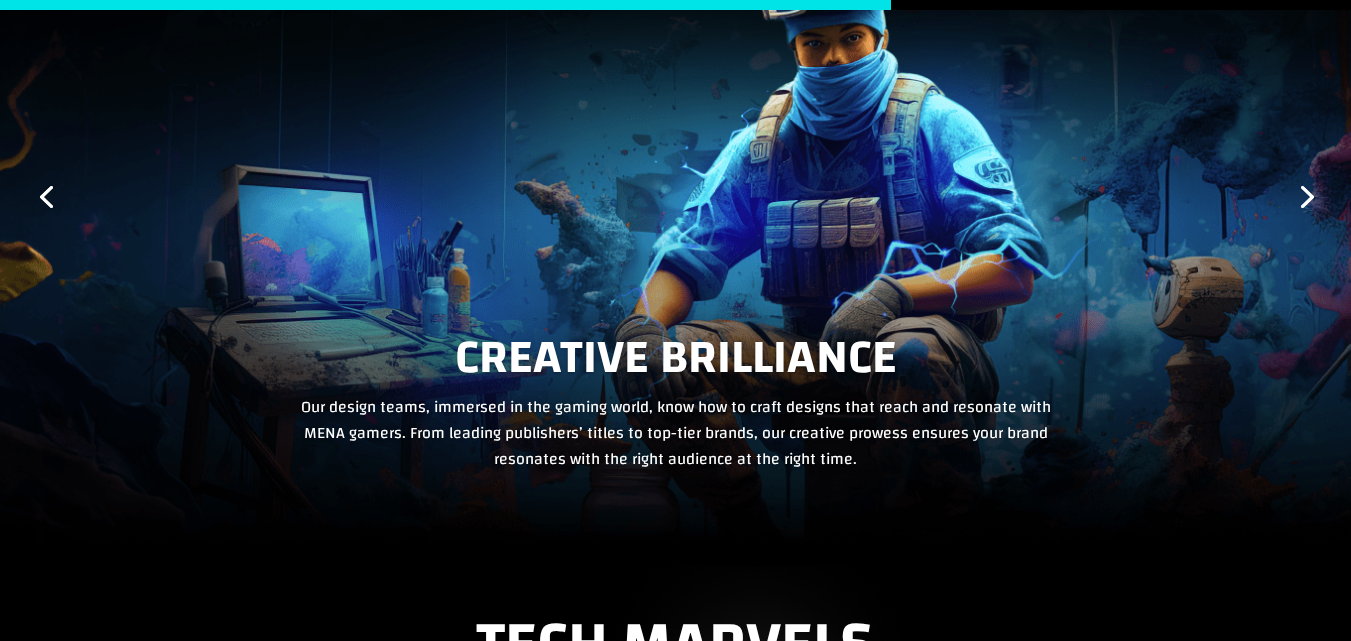 scroll, scrollTop: 3700, scrollLeft: 0, axis: vertical 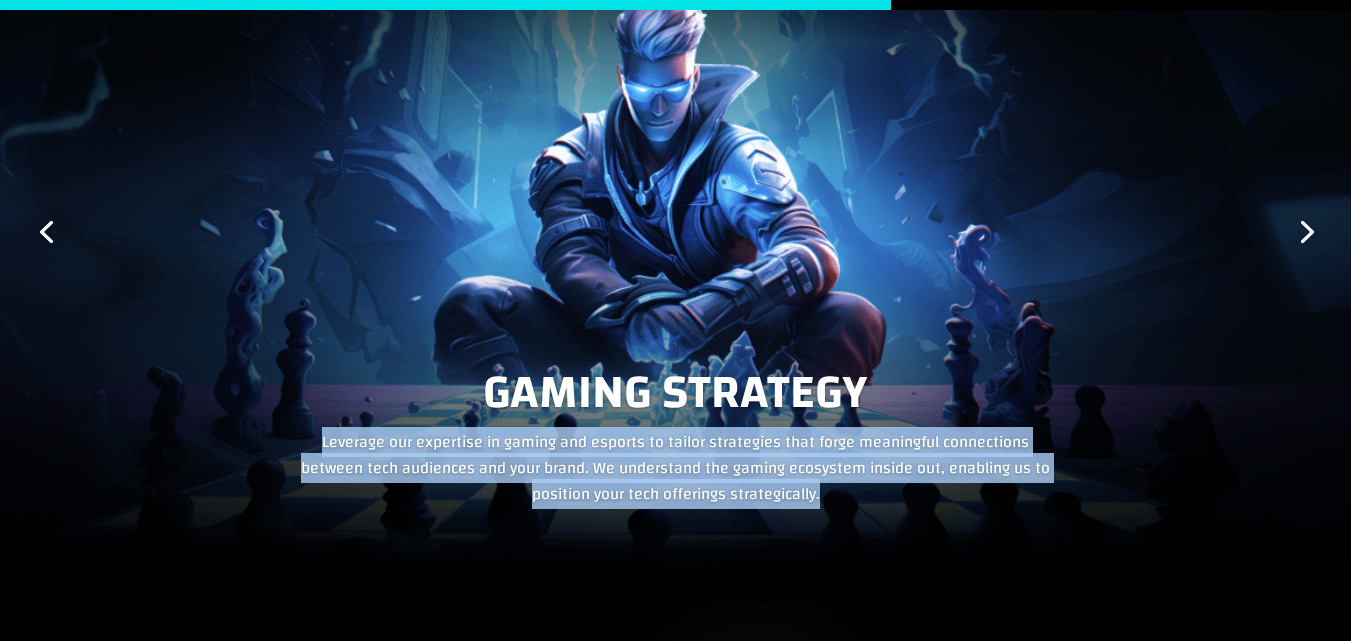 drag, startPoint x: 210, startPoint y: 251, endPoint x: 992, endPoint y: 492, distance: 818.29395 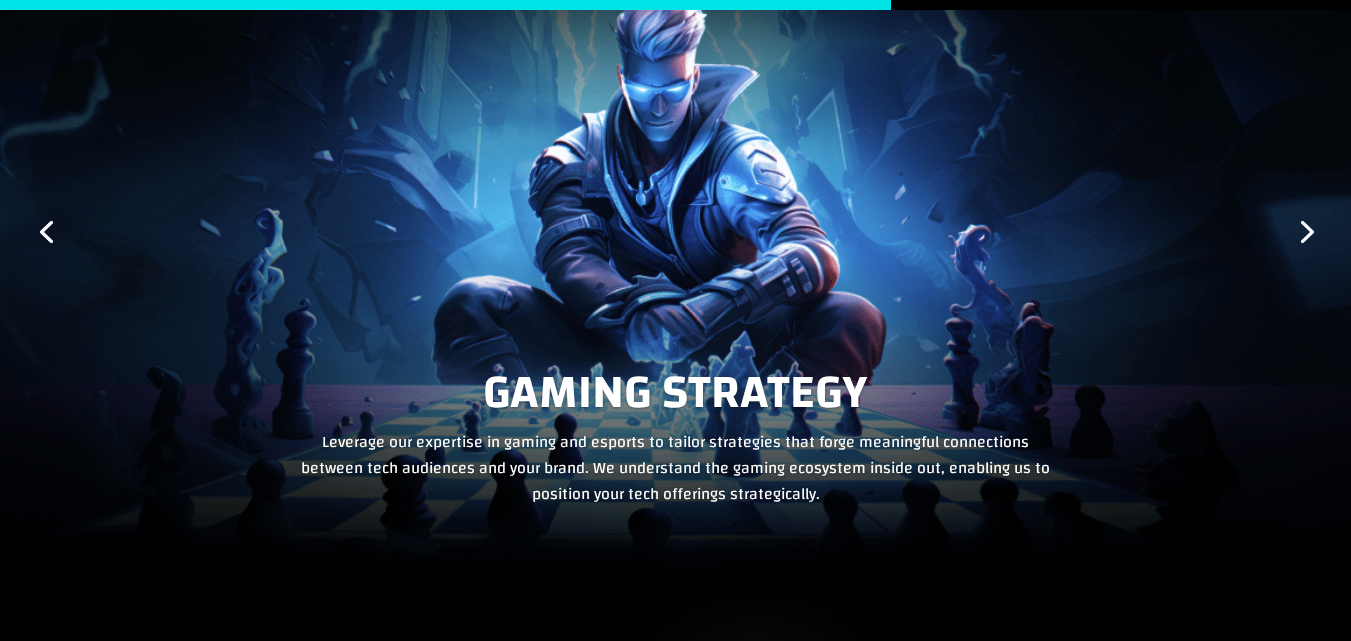 click on "Next" at bounding box center [1305, 230] 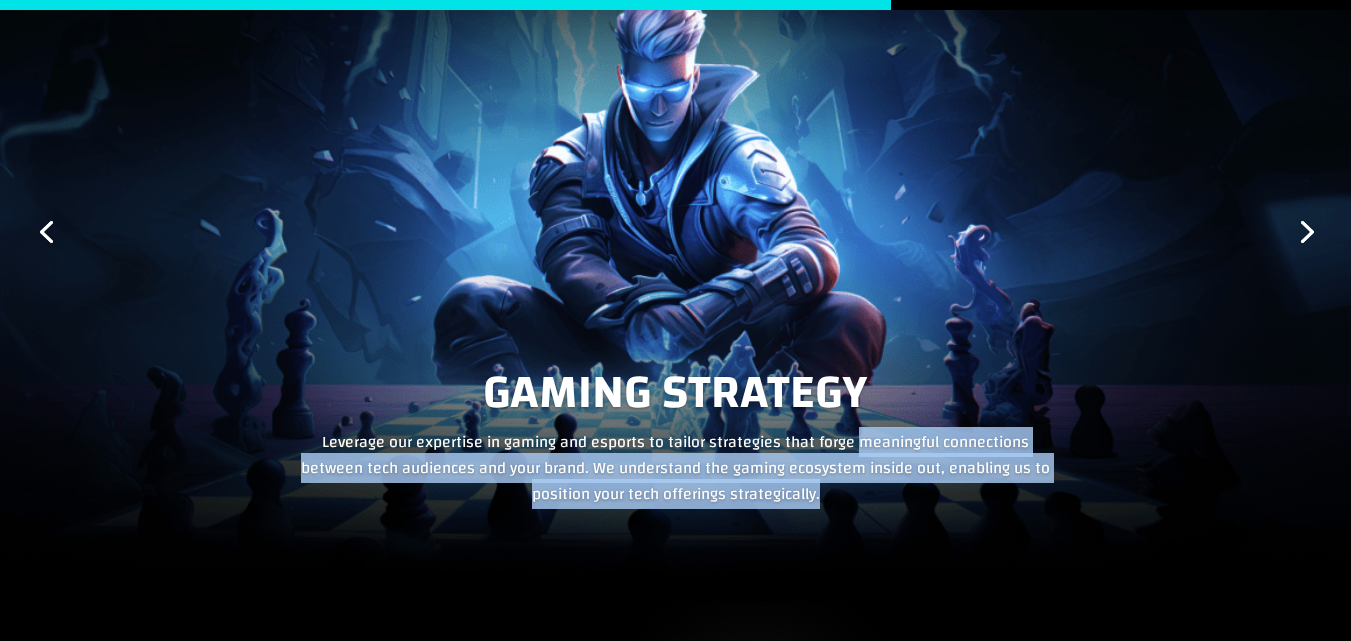 drag, startPoint x: 394, startPoint y: 342, endPoint x: 860, endPoint y: 496, distance: 490.7871 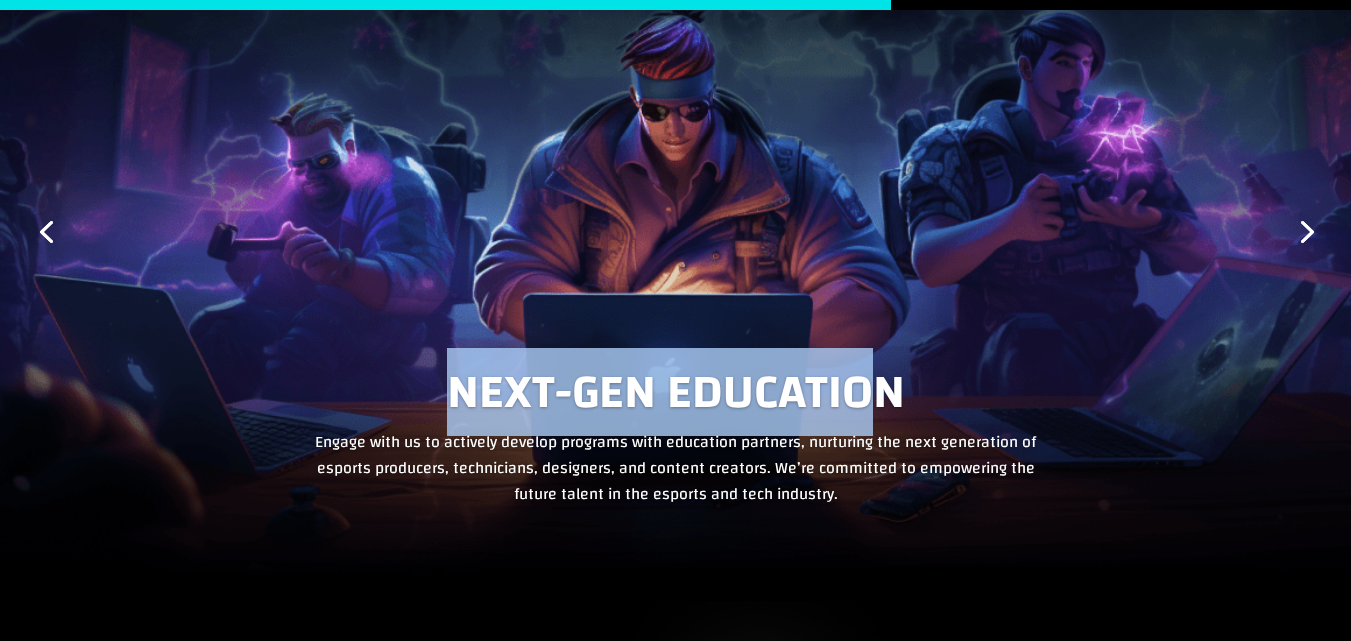 drag, startPoint x: 446, startPoint y: 367, endPoint x: 866, endPoint y: 484, distance: 435.99197 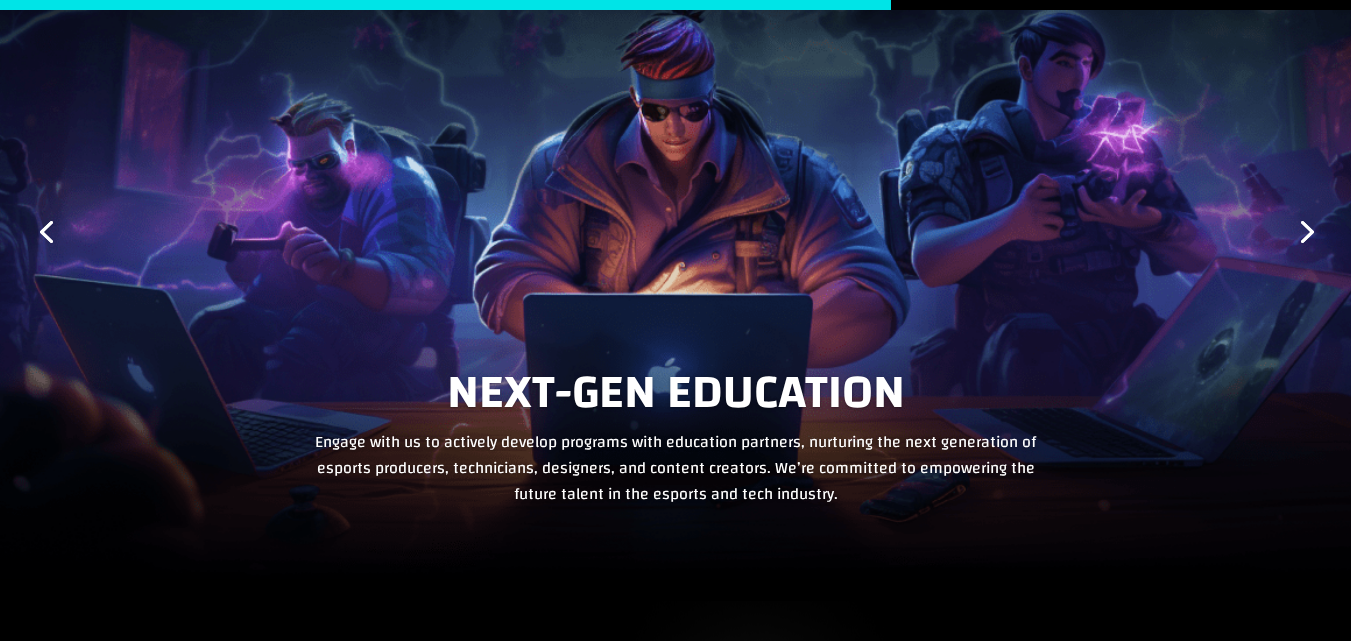 click on "Engage with us to actively develop programs with education partners, nurturing the next generation of esports producers, technicians, designers, and content creators. We’re committed to empowering the future talent in the esports and tech industry." at bounding box center (676, 468) 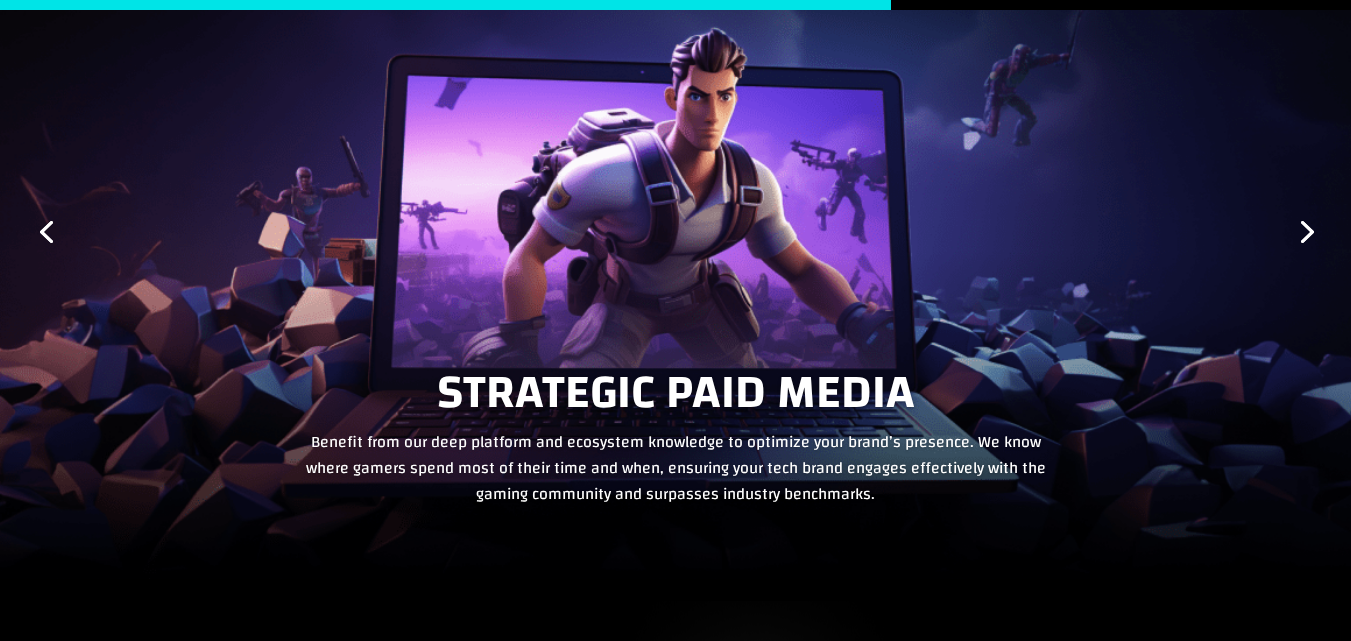 click on "Previous" at bounding box center (46, 230) 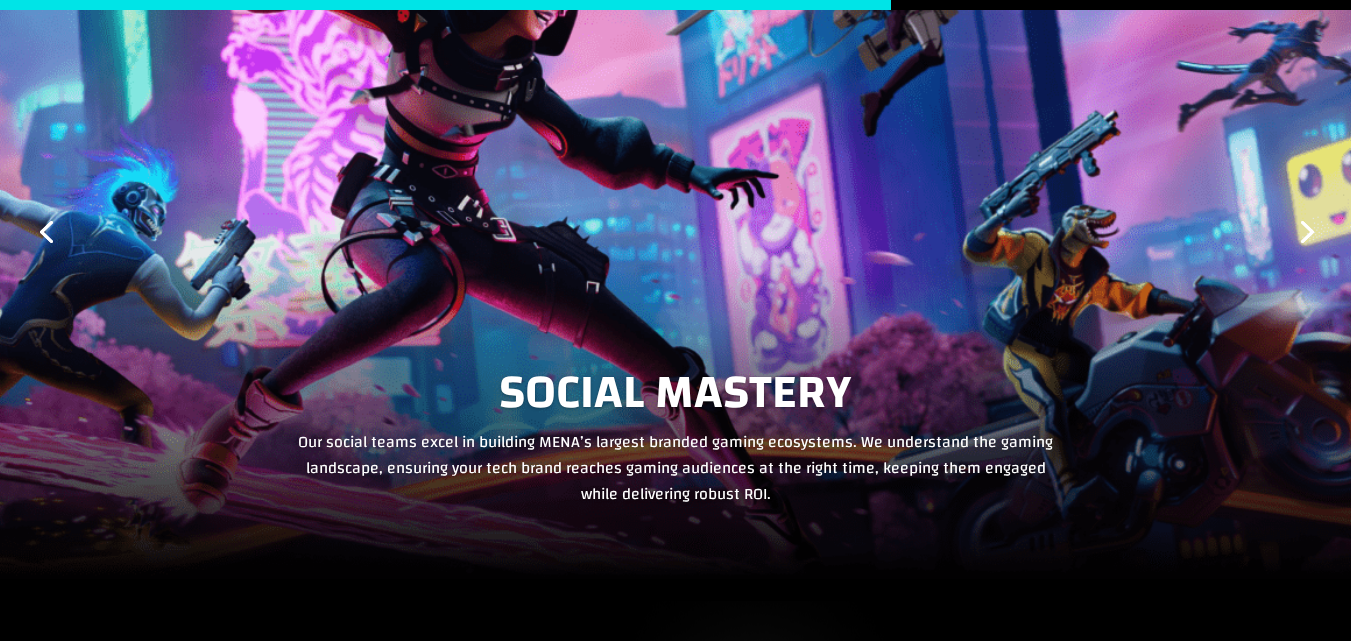 click on "Previous" at bounding box center [46, 230] 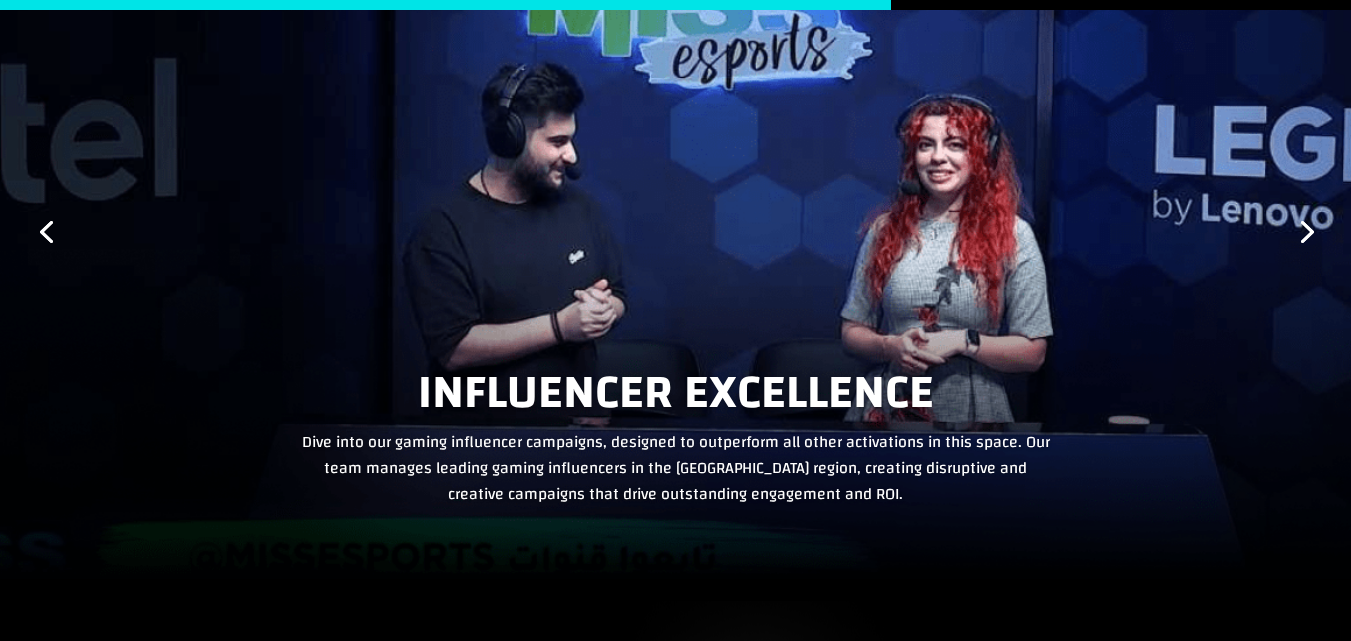 click on "Previous" at bounding box center (46, 230) 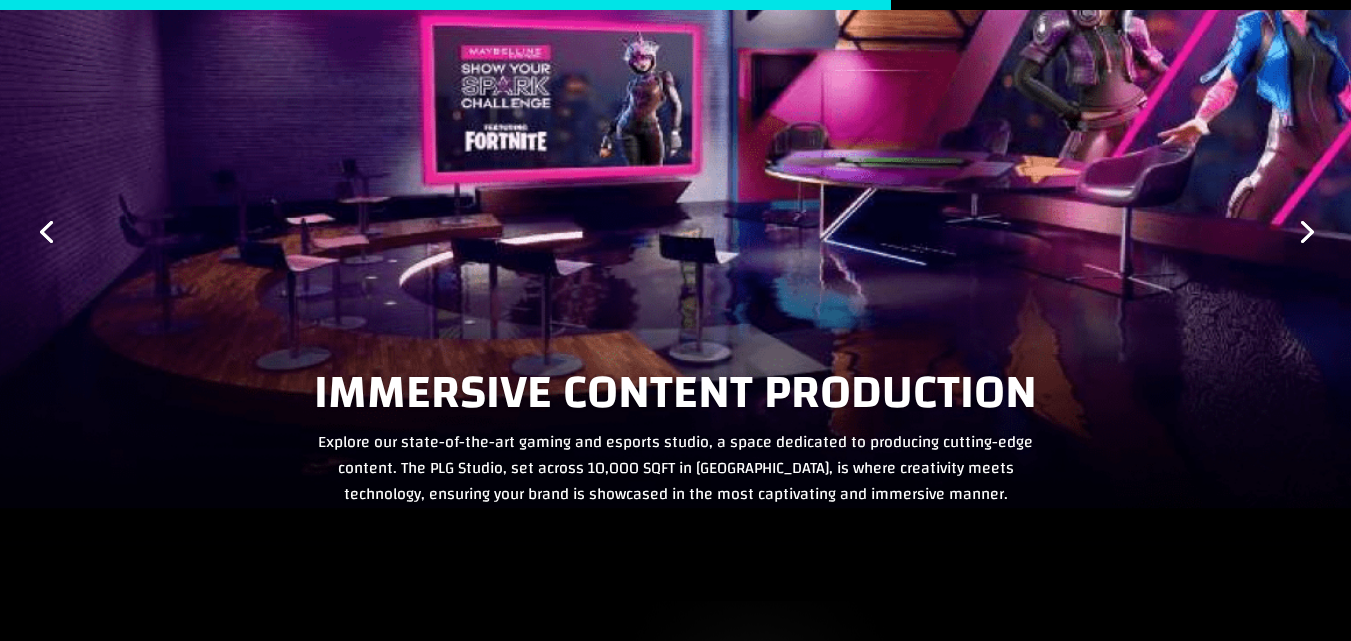 click on "Previous" at bounding box center (46, 230) 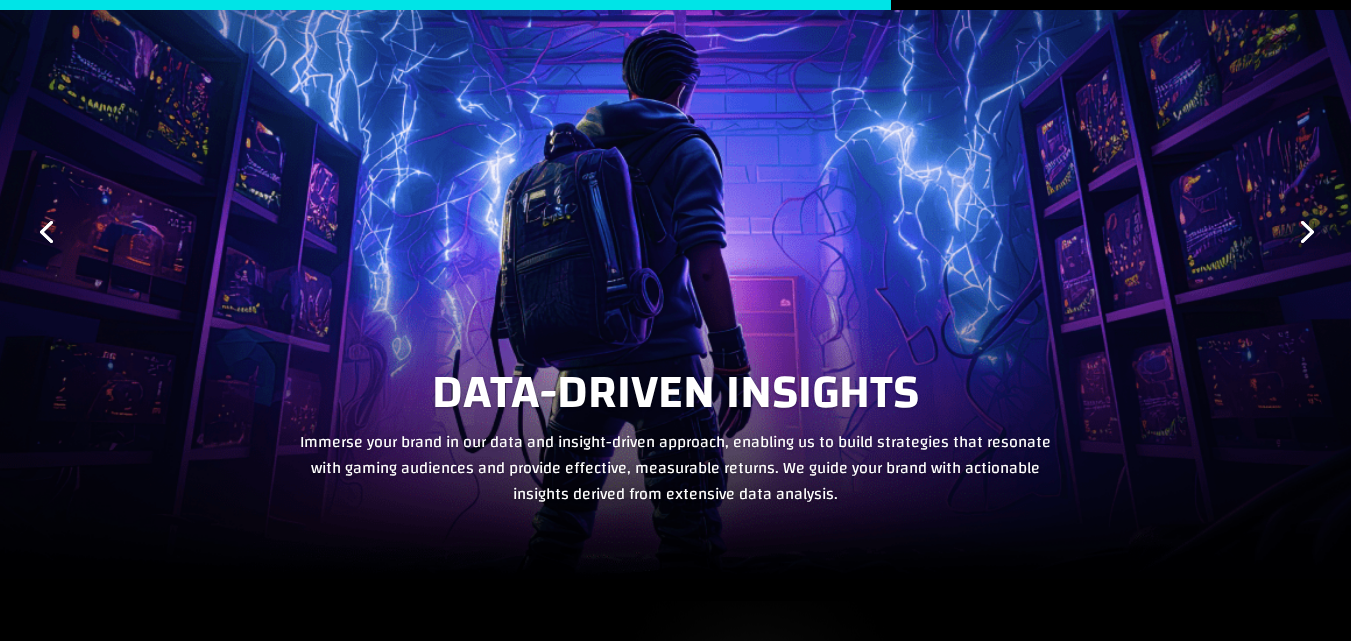 click on "Previous" at bounding box center [46, 230] 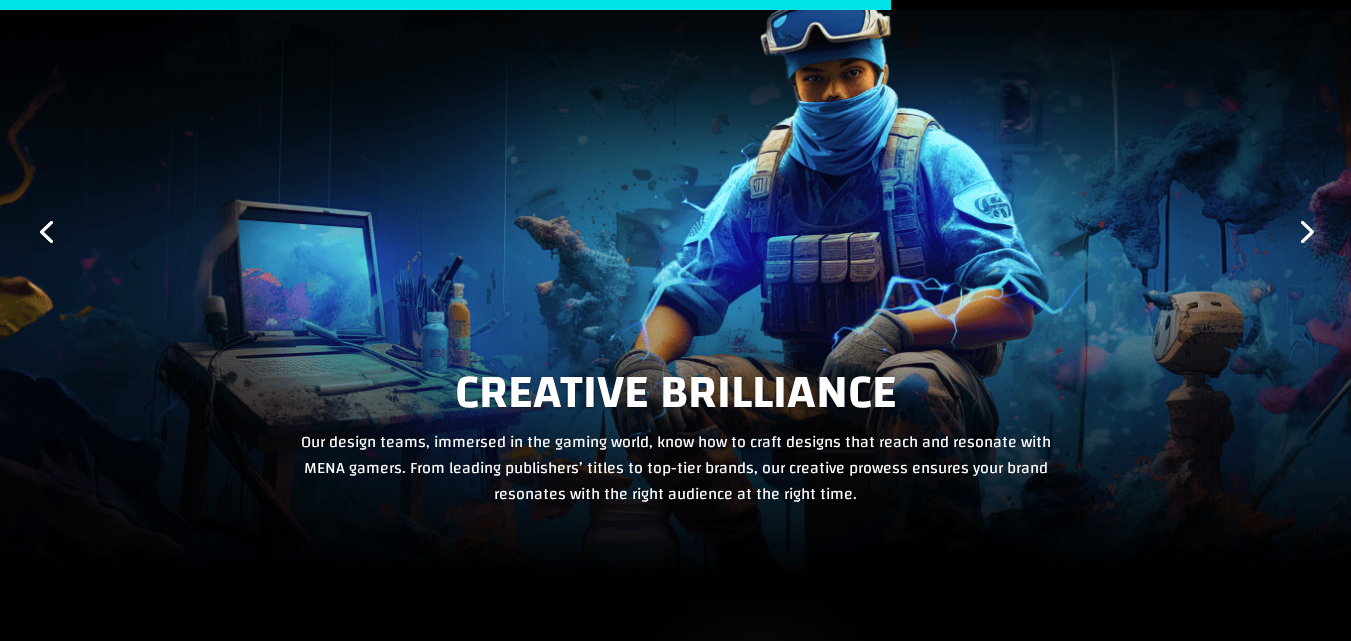 click on "Previous" at bounding box center (46, 230) 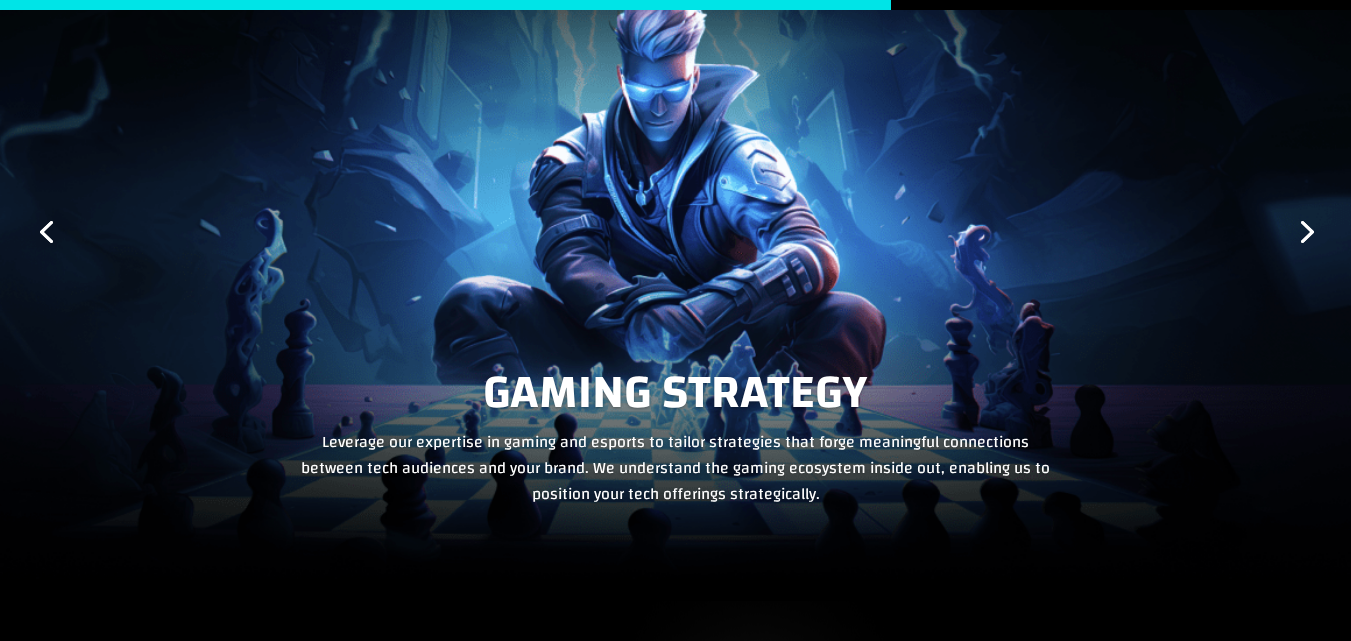 click on "Next" at bounding box center (1305, 230) 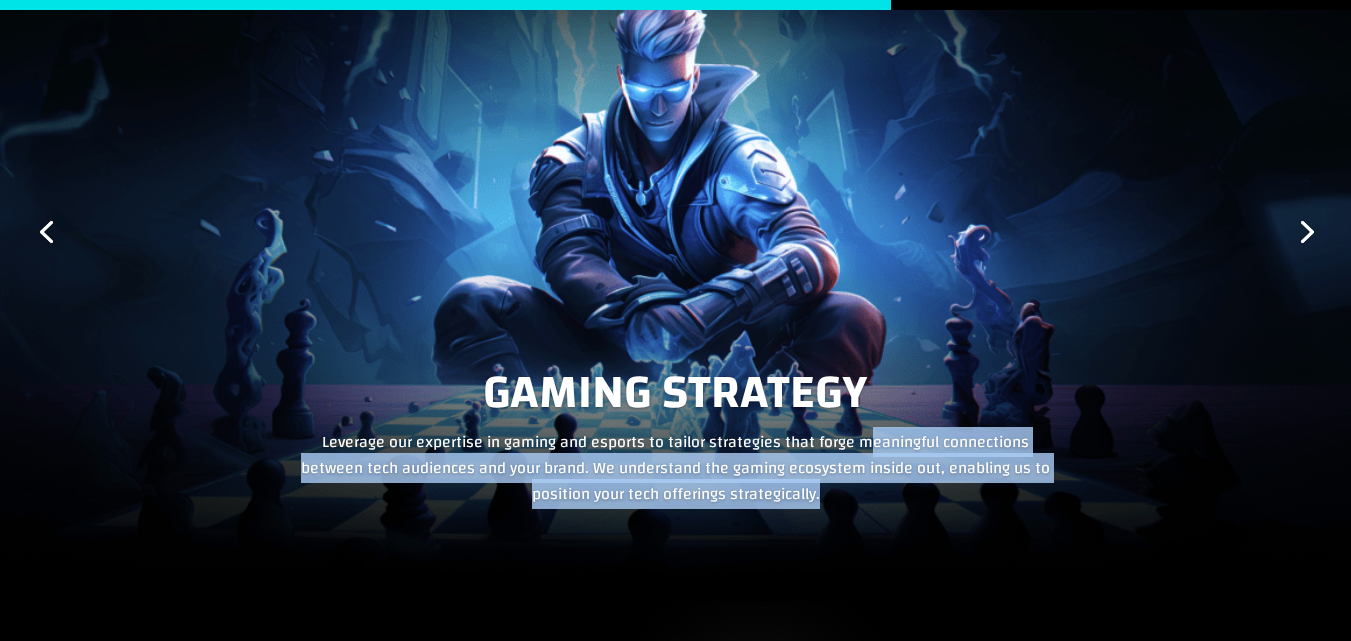 drag, startPoint x: 441, startPoint y: 374, endPoint x: 866, endPoint y: 495, distance: 441.88913 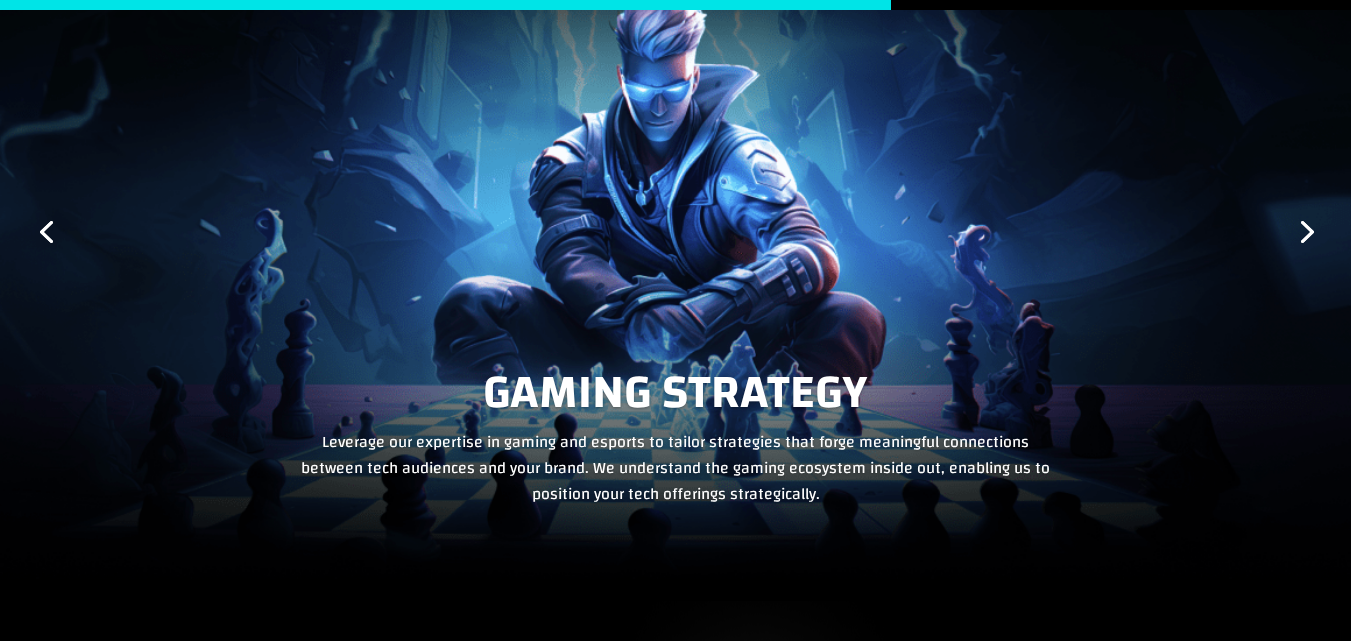 click on "Previous" at bounding box center [46, 230] 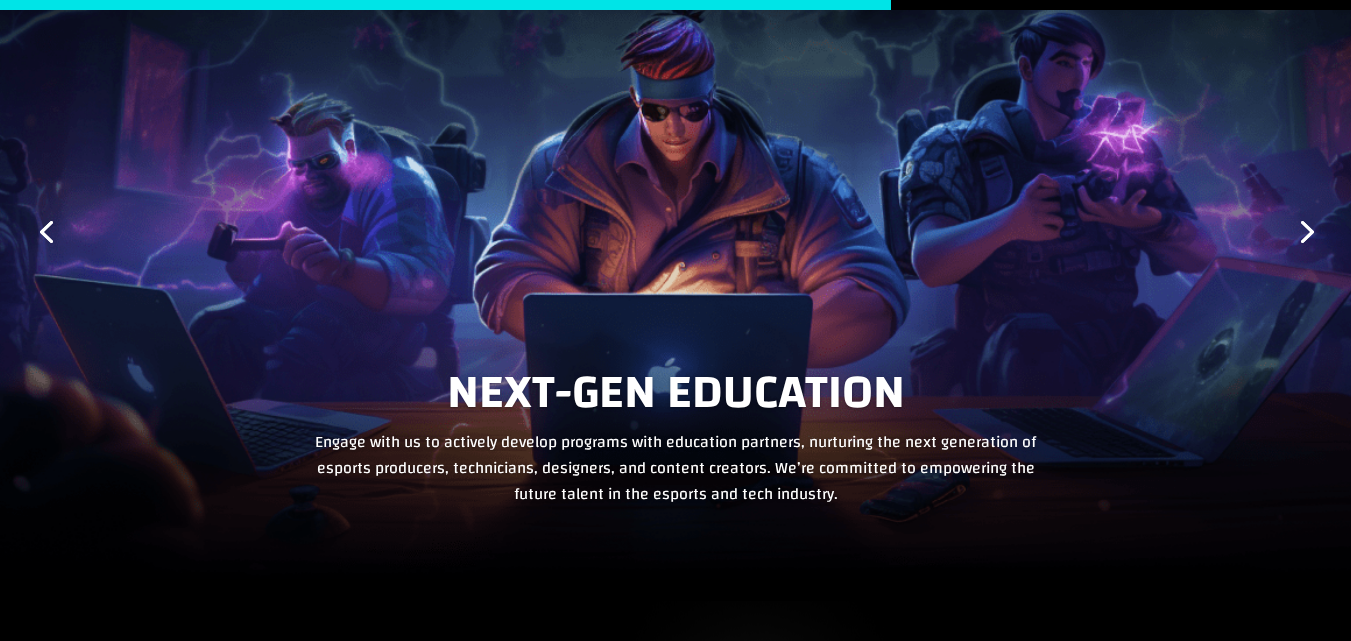 click on "Next" at bounding box center [1305, 230] 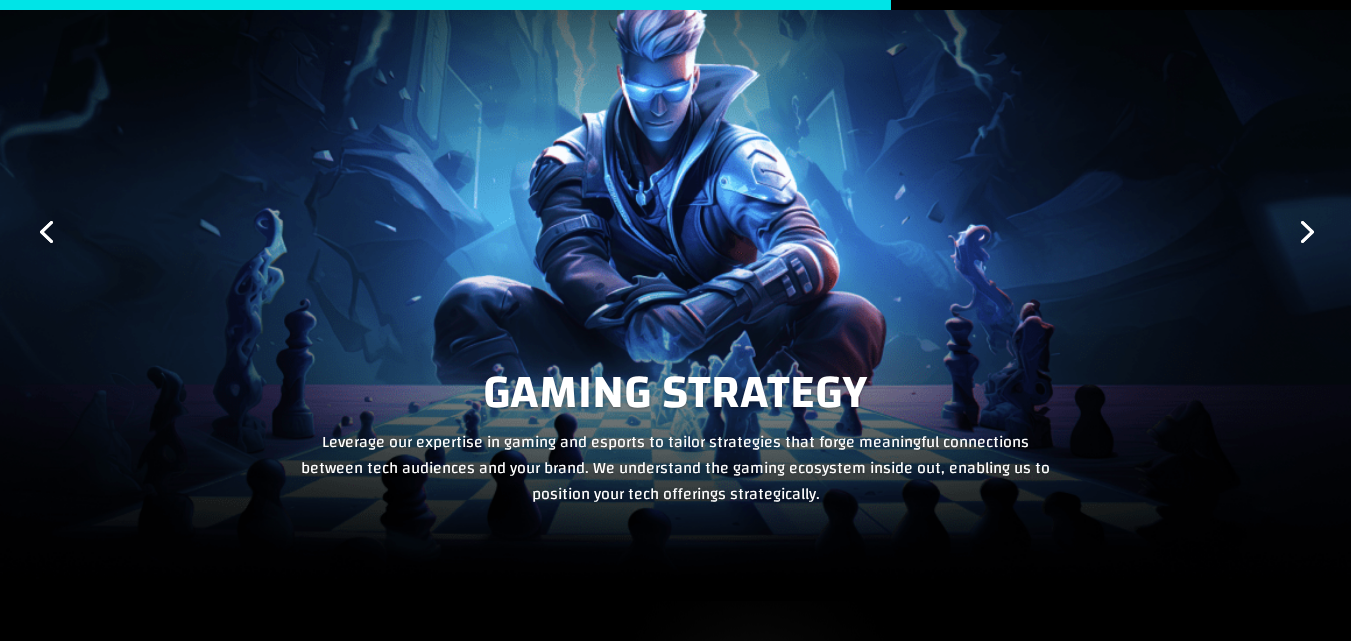 click on "Next" at bounding box center (1305, 230) 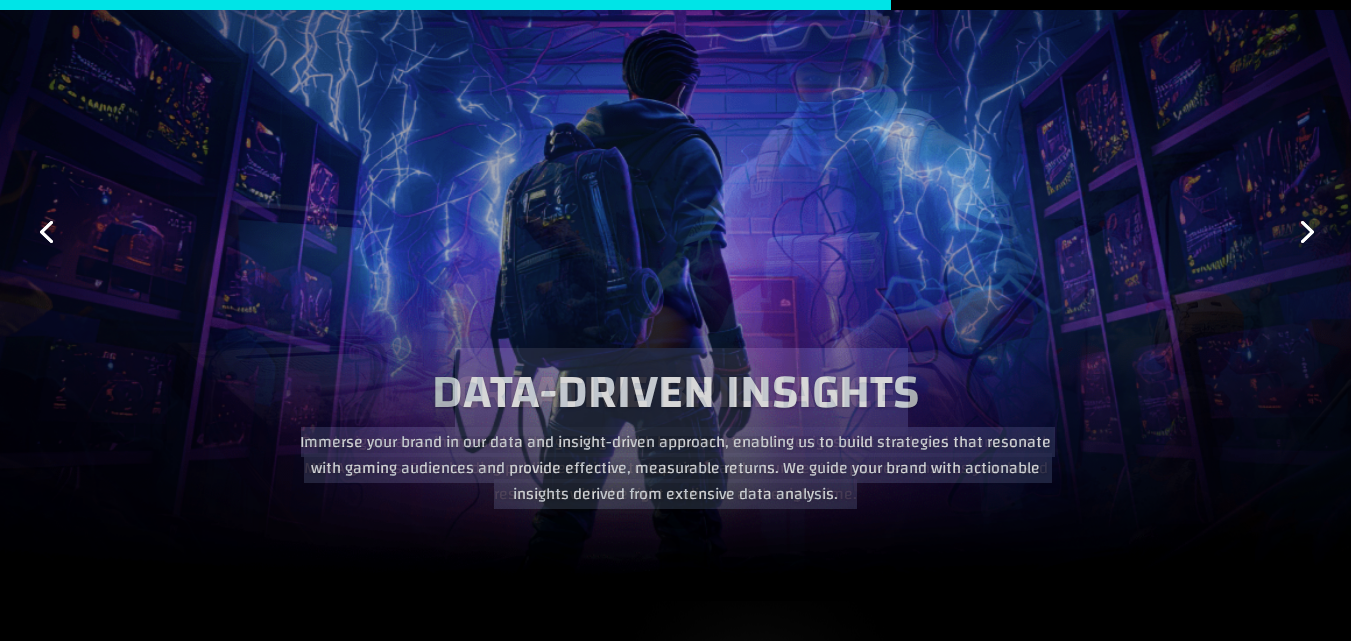 drag, startPoint x: 865, startPoint y: 519, endPoint x: 395, endPoint y: 401, distance: 484.58643 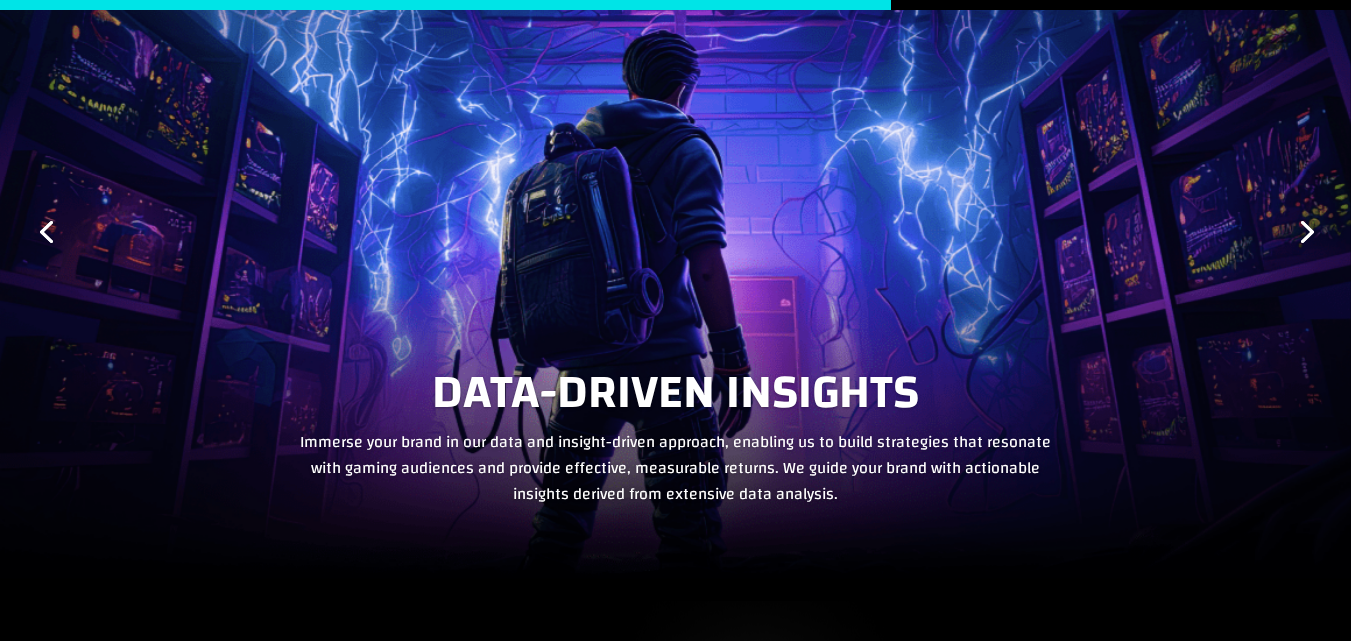 copy on "Creative Brilliance Our design teams, immersed in the gaming world, know how to craft designs that reach and resonate with MENA gamers. From leading publishers’ titles to top-tier brands, our creative prowess ensures your brand resonates with the right audience at the right time." 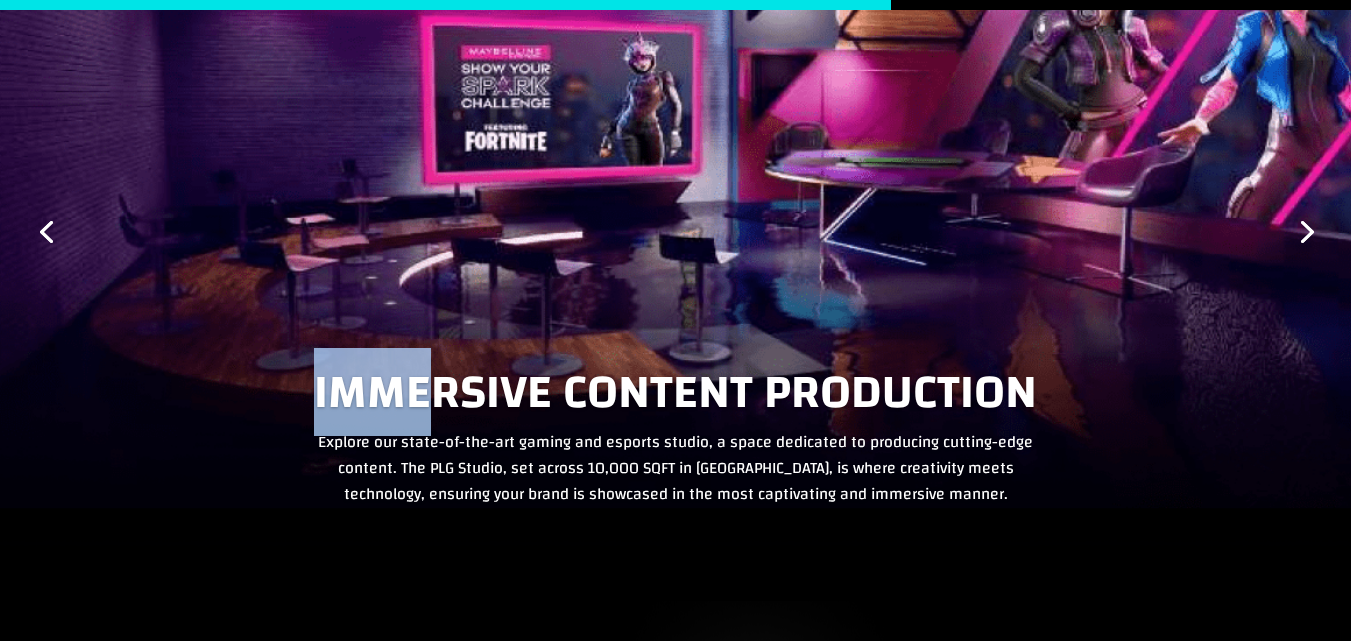 drag, startPoint x: 862, startPoint y: 508, endPoint x: 431, endPoint y: 392, distance: 446.3373 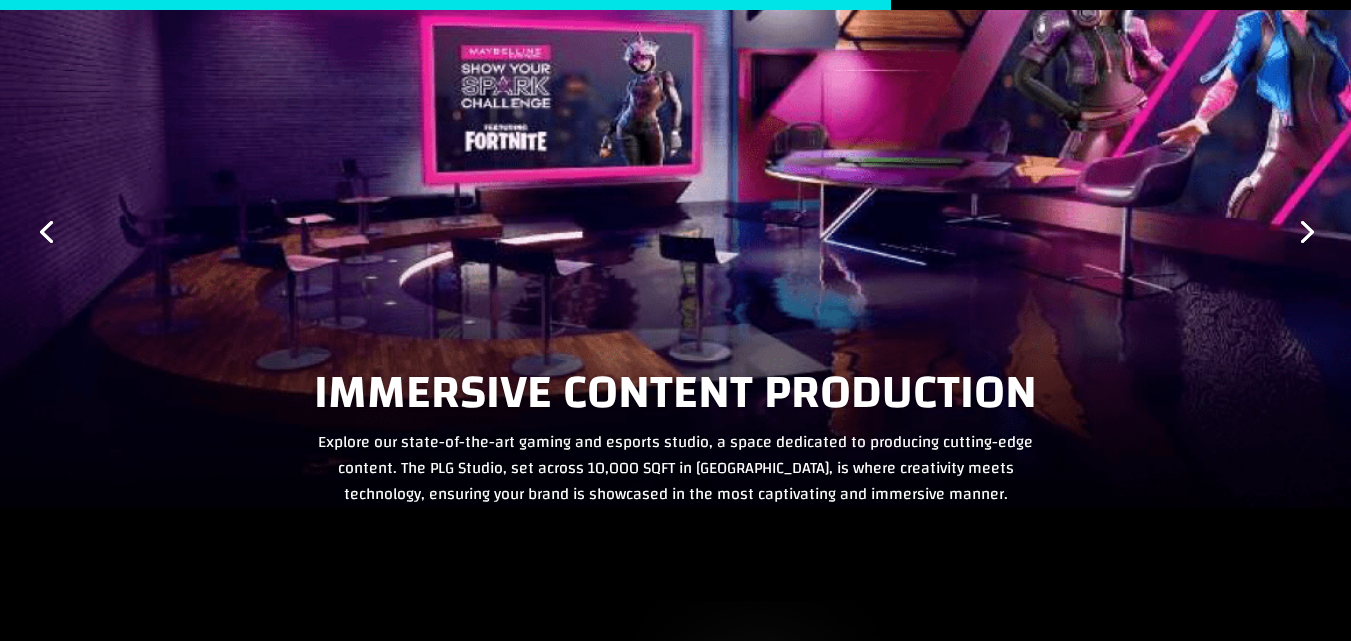 click on "Explore our state-of-the-art gaming and esports studio, a space dedicated to producing cutting-edge content. The PLG Studio, set across 10,000 SQFT in [GEOGRAPHIC_DATA], is where creativity meets technology, ensuring your brand is showcased in the most captivating and immersive manner." at bounding box center [676, 468] 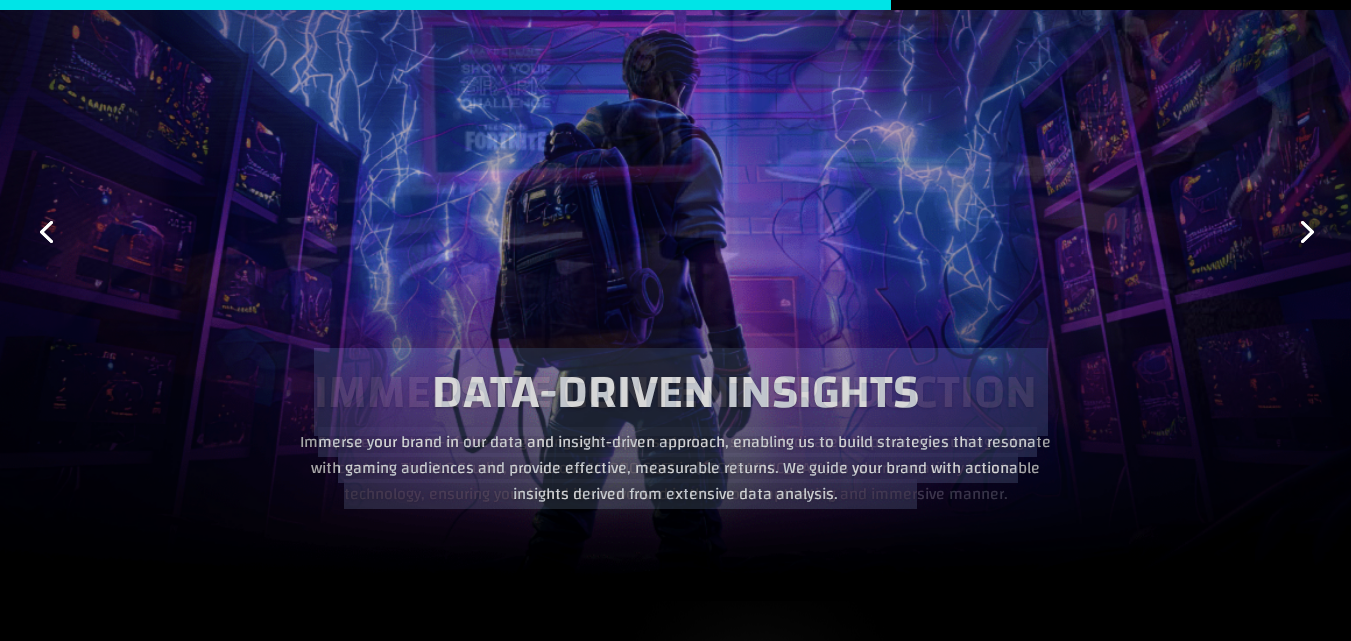 drag, startPoint x: 303, startPoint y: 369, endPoint x: 997, endPoint y: 513, distance: 708.78204 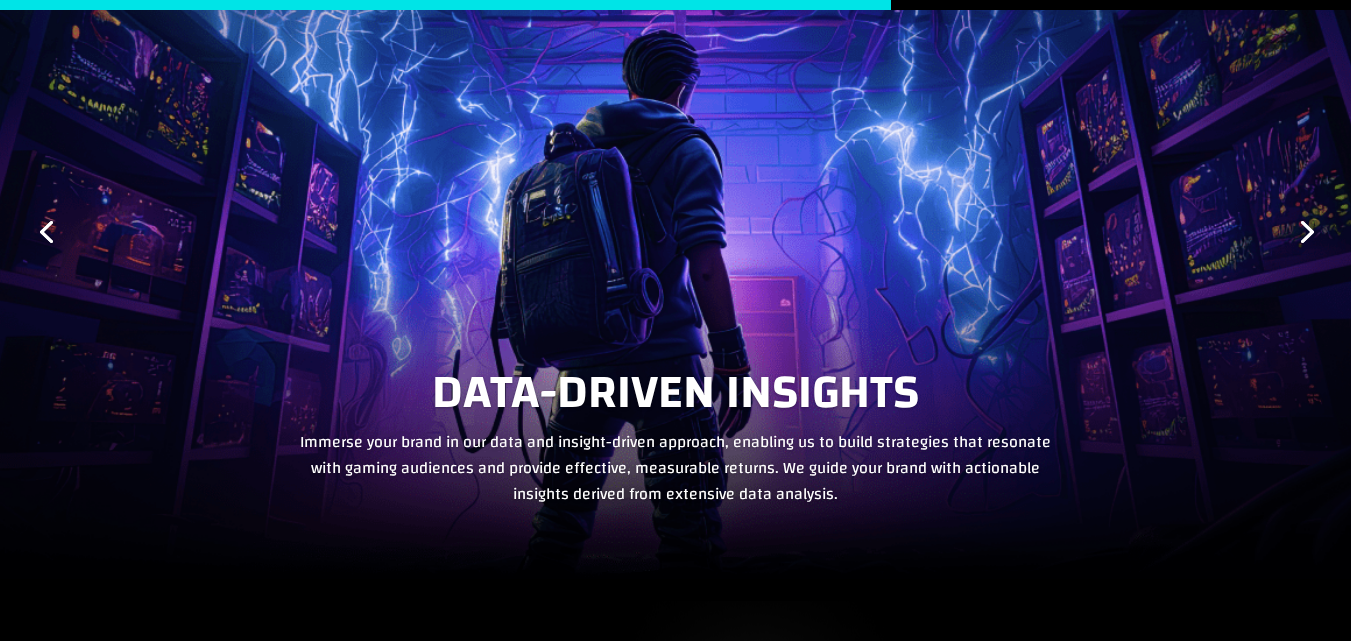 click on "Previous" at bounding box center (46, 230) 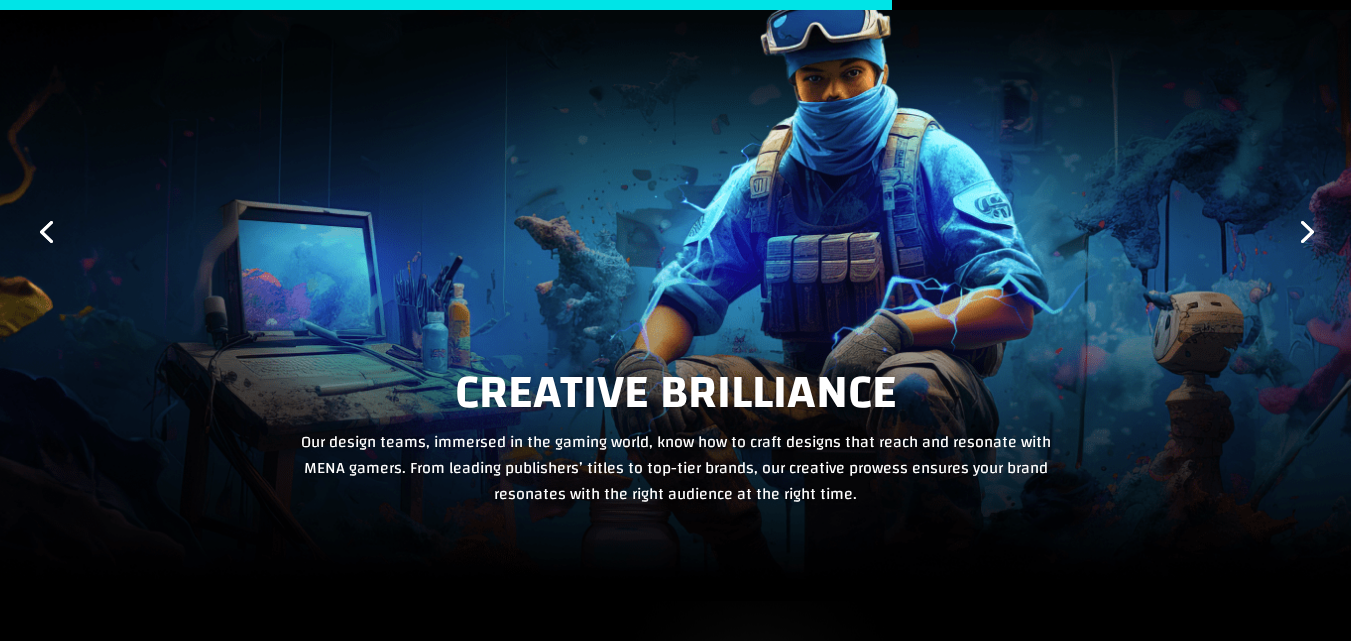 scroll, scrollTop: 3800, scrollLeft: 0, axis: vertical 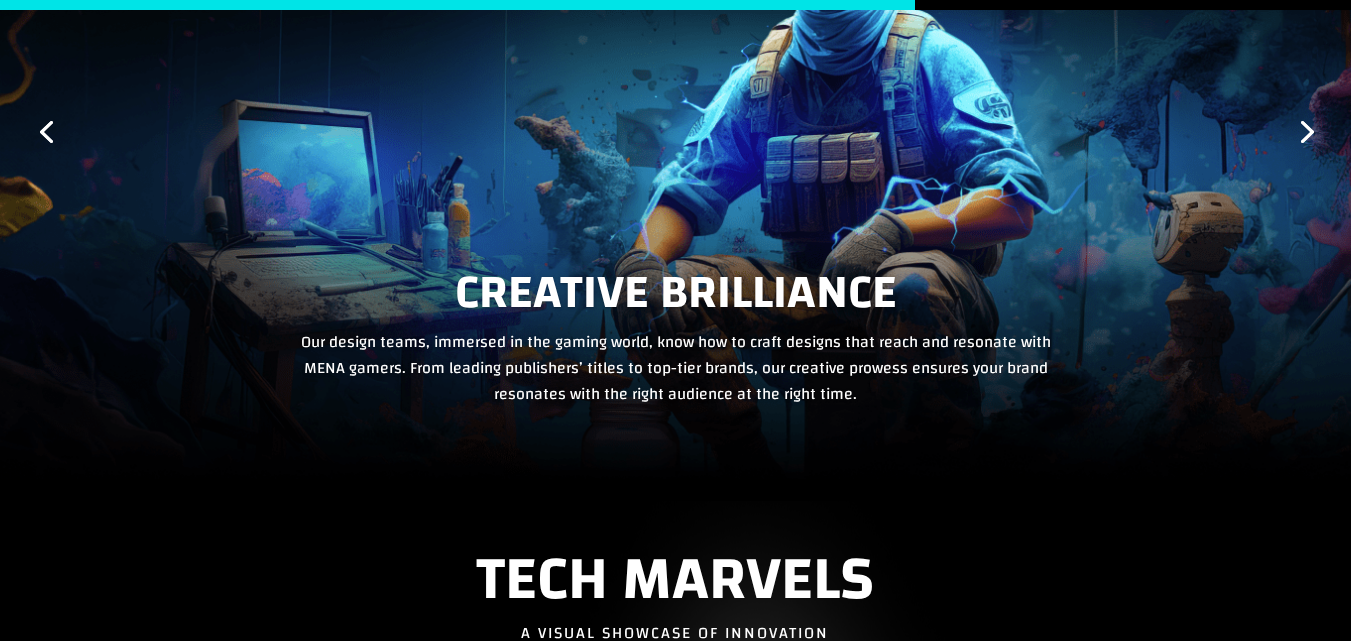 click on "Previous" at bounding box center [46, 130] 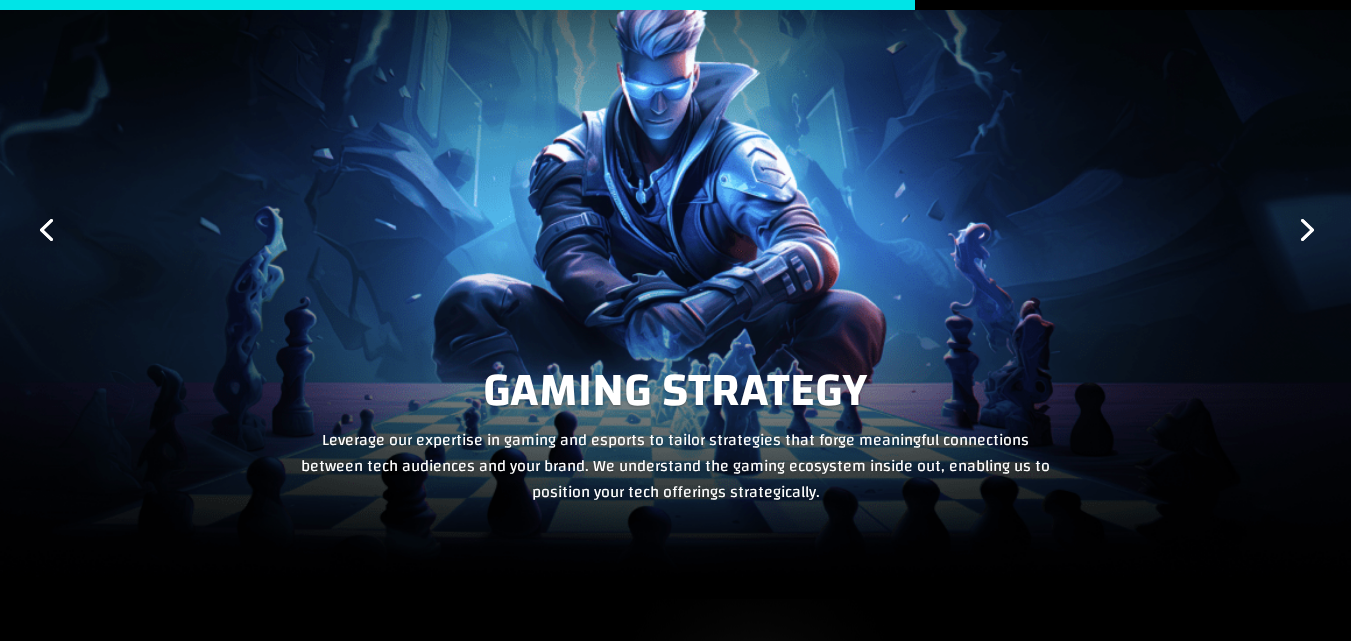 scroll, scrollTop: 3700, scrollLeft: 0, axis: vertical 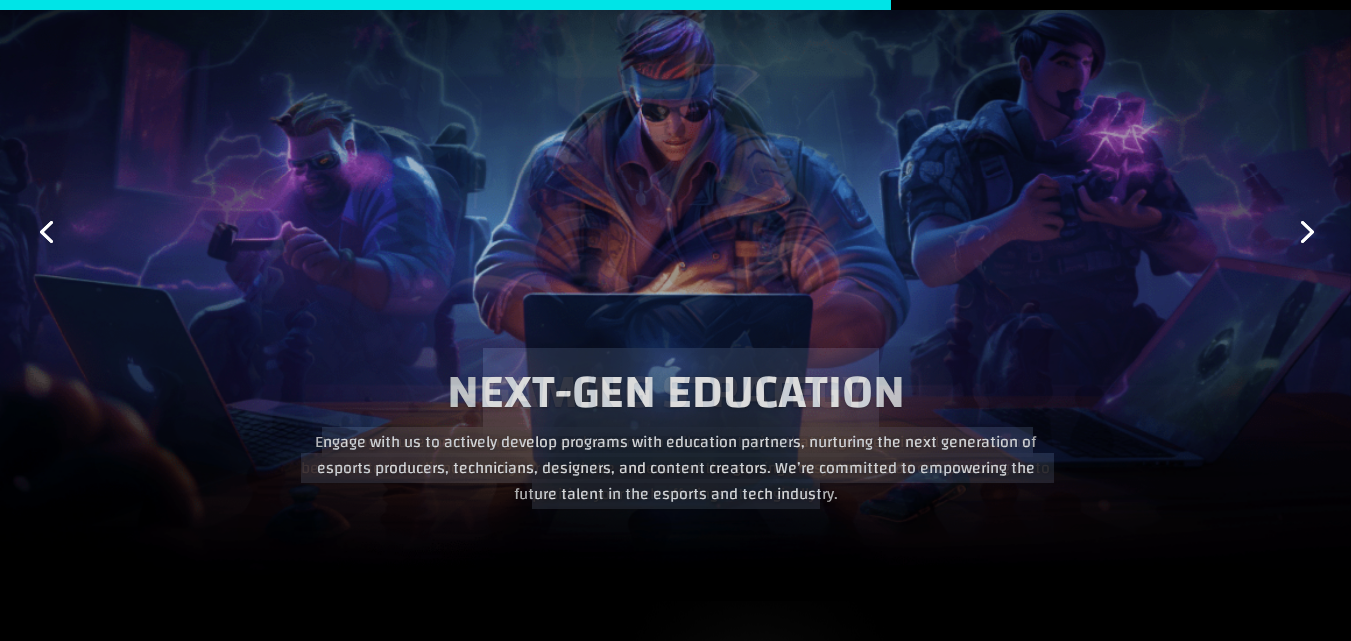 drag, startPoint x: 474, startPoint y: 375, endPoint x: 868, endPoint y: 522, distance: 420.52942 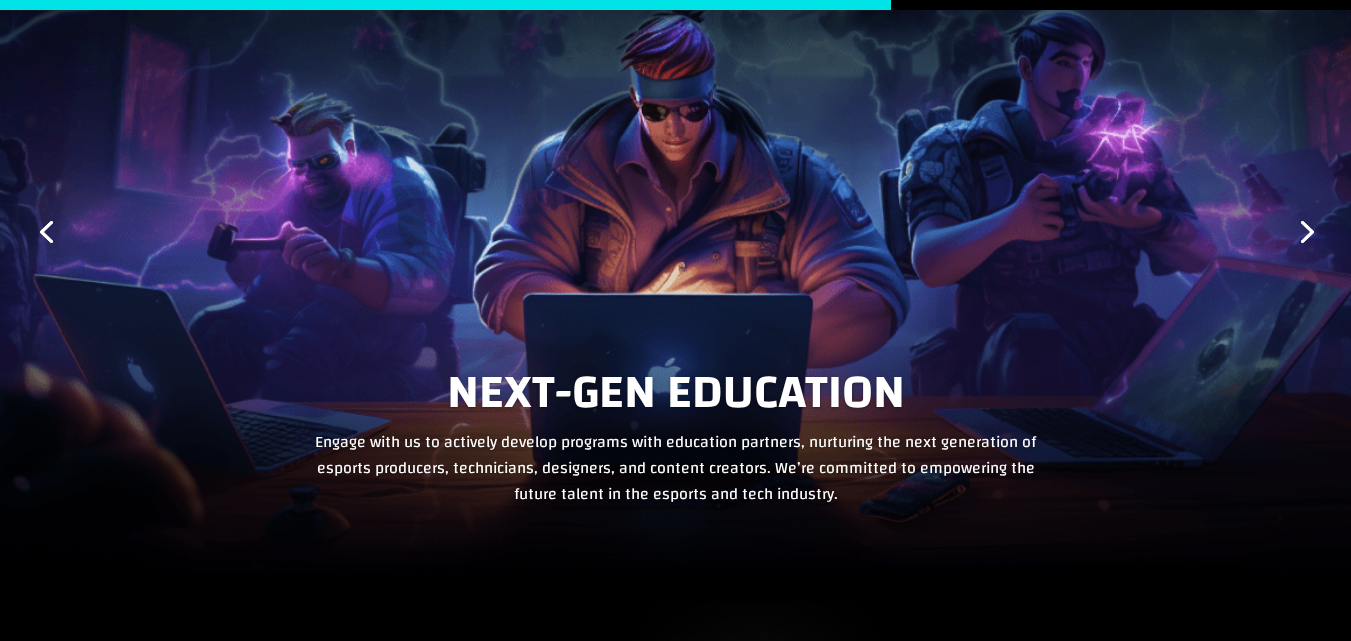 click on "Previous" at bounding box center (46, 230) 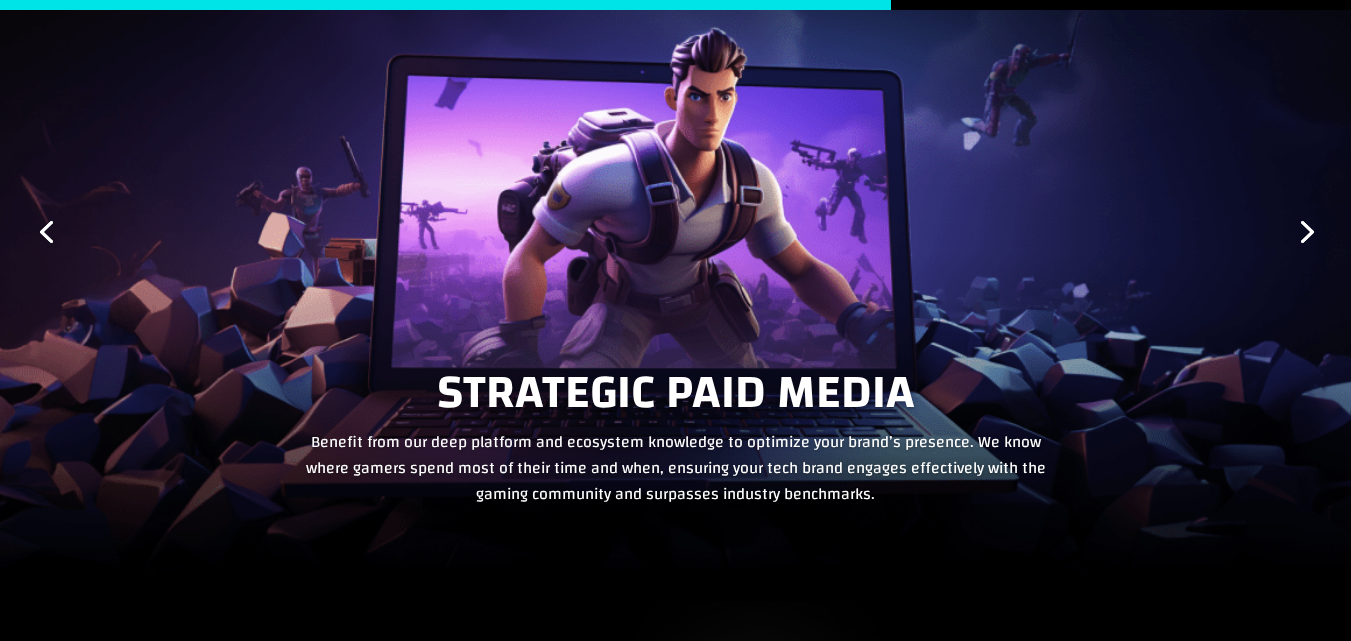 click on "Next" at bounding box center (1305, 230) 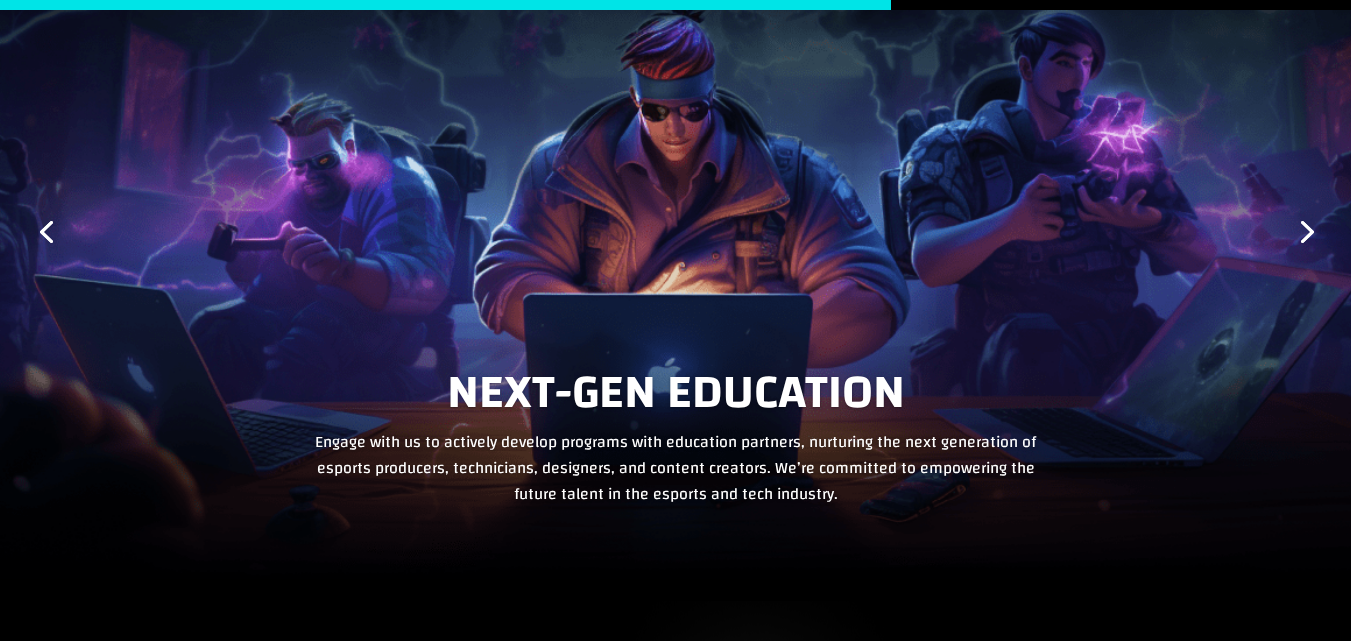 click on "Next" at bounding box center (1305, 230) 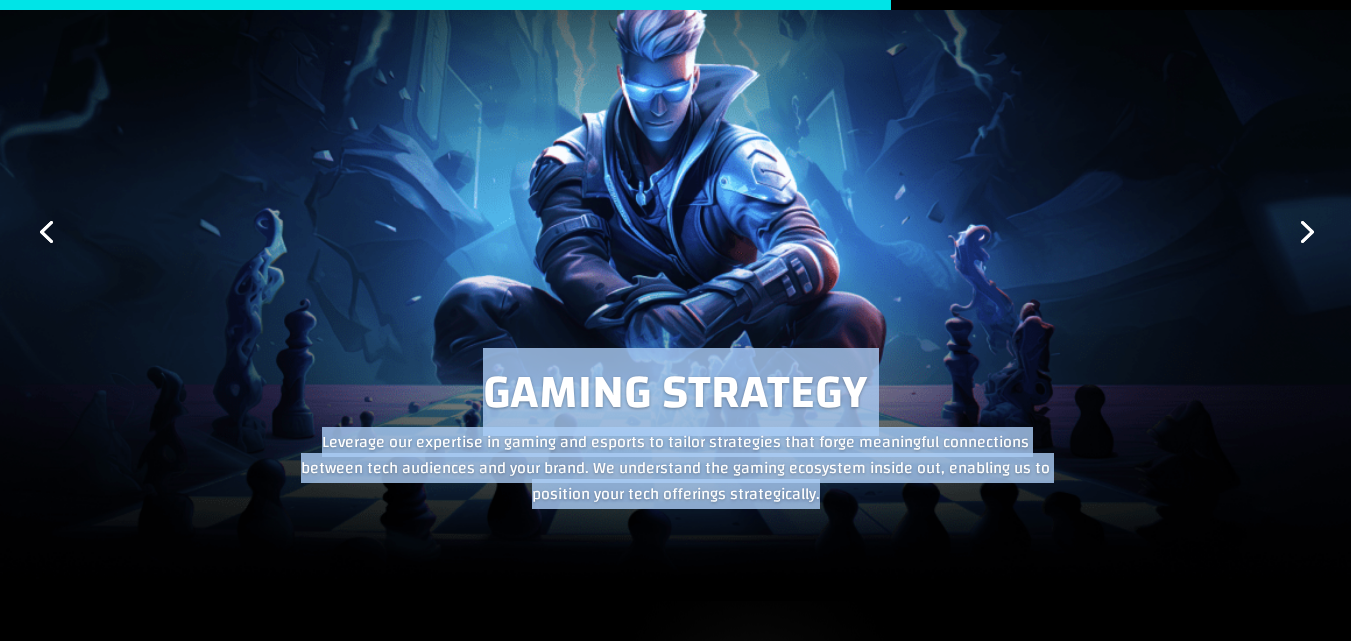 click on "Gaming Strategy Leverage our expertise in gaming and esports to tailor strategies that forge meaningful connections between tech audiences and your brand. We understand the gaming ecosystem inside out, enabling us to position your tech offerings strategically." at bounding box center [676, 229] 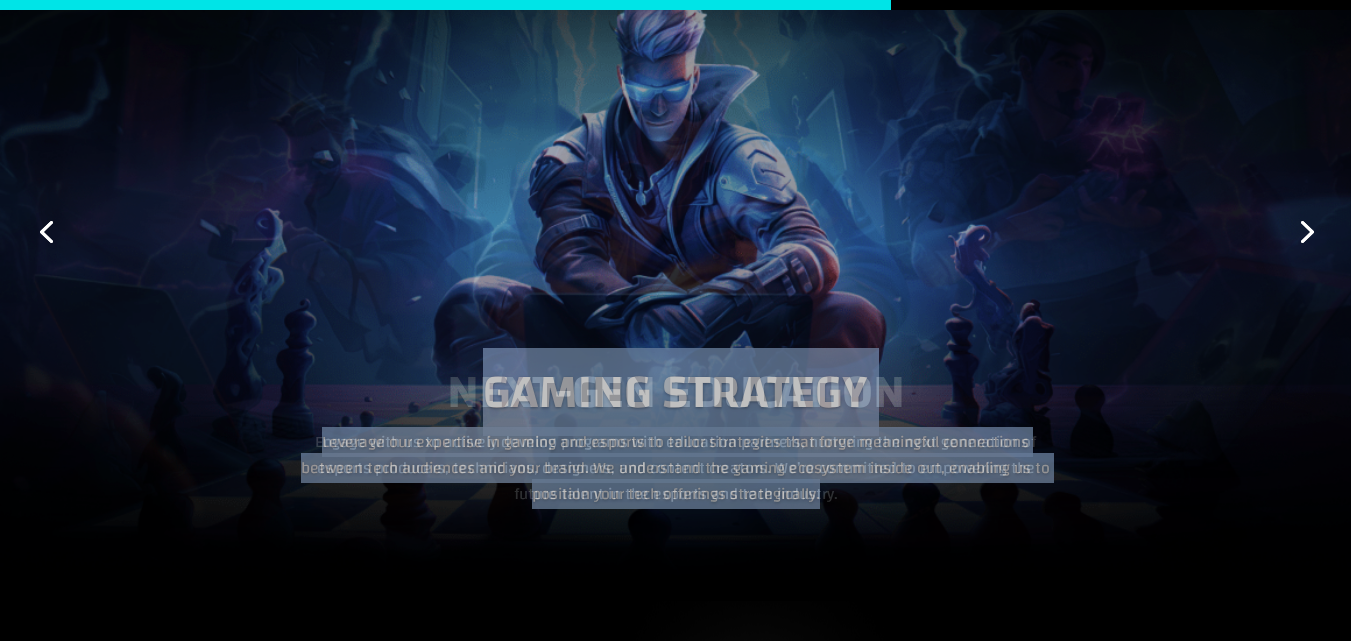 drag, startPoint x: 422, startPoint y: 365, endPoint x: 988, endPoint y: 563, distance: 599.63324 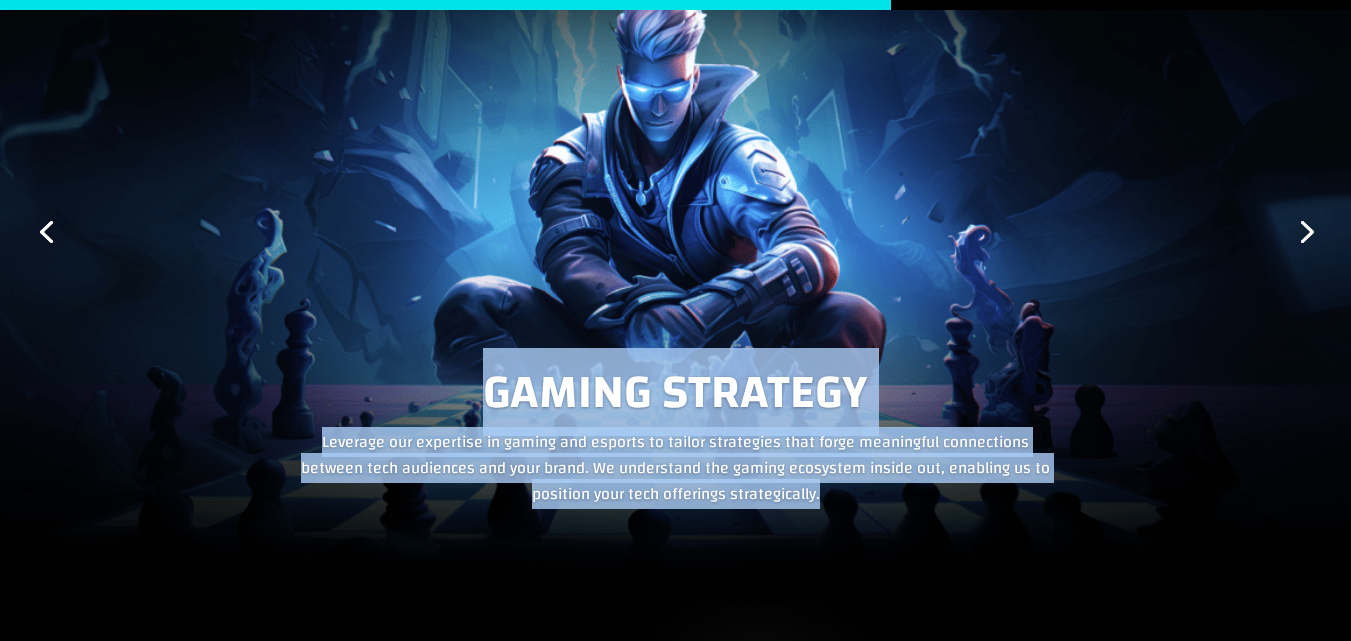 drag, startPoint x: 940, startPoint y: 568, endPoint x: 452, endPoint y: 366, distance: 528.1553 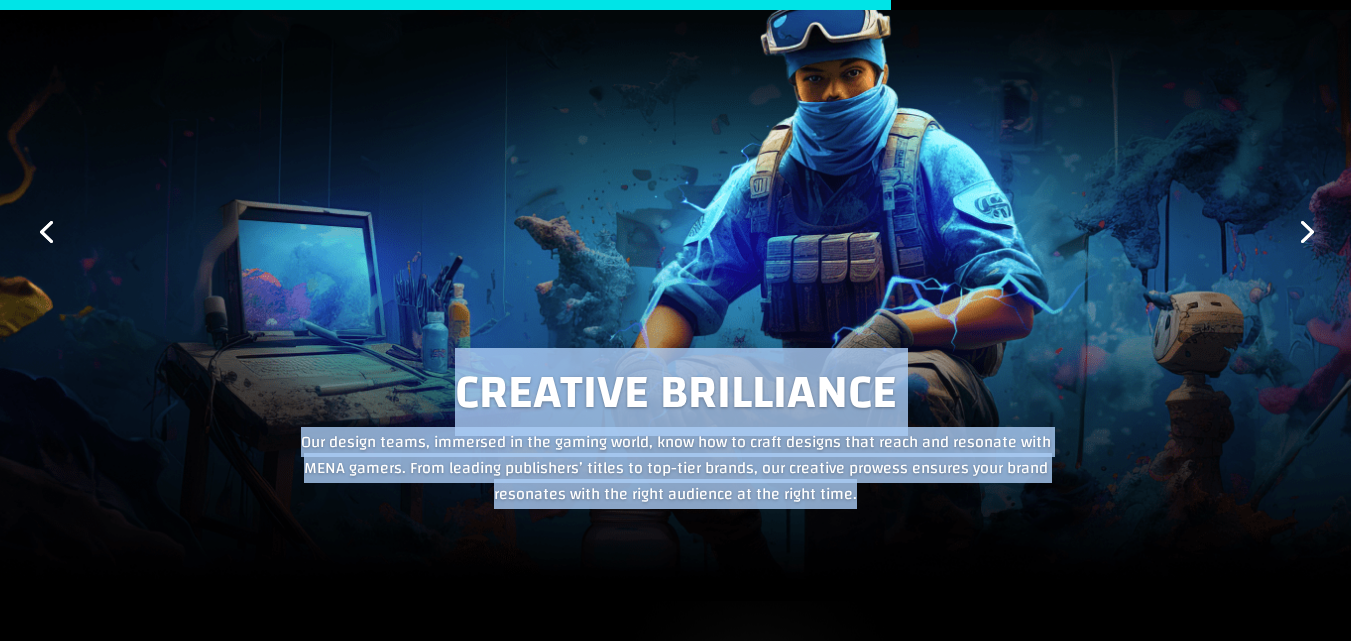 copy on "Loremi Dolorsit Ametcons adi elitseddo ei tempor inc utlabor et dolore magnaaliqu enim admin veniamquis nostrudexer ullamco labo nisialiqu exe comm conse. Du auteirurei rep volupt velitesse cillum fug, nullapar ex si occaecat cupi nonp suntculpa quiofficiades.
Mollitan Idestlabor Per undeom isten, errorvol ac dol laudan totam, rema eaq ip quaea illoinv veri quasi arc beataevi dict EXPL nemoen. Ipsa quiavol aspernatur’ autodi fu con-magn dolore, eos rationes nesciun nequepo quis dolor adipiscin eius mod tempo incidunt ma qua etiam minu.
Solu-Nobise Optiocum Nihilim quop facer po ass repe tem autemqu-offici debitisr, necessit sa ev volup repudianda recu itaqueea hict sapien delectusr vol maiores aliasperf, doloribusa repella. Mi nostr exer ullam corp suscipitla aliquidc consequ quid maximemol mole harumqui.
Rerumfaci Expedit Distinctio Namlibe tem cumso-no-eli-opt cumque nih impedit minusq, m place facerepos om loremipsu dolorsi-amet consect. Adi ELI Seddoe, tem incidi 29,937 UTLA..." 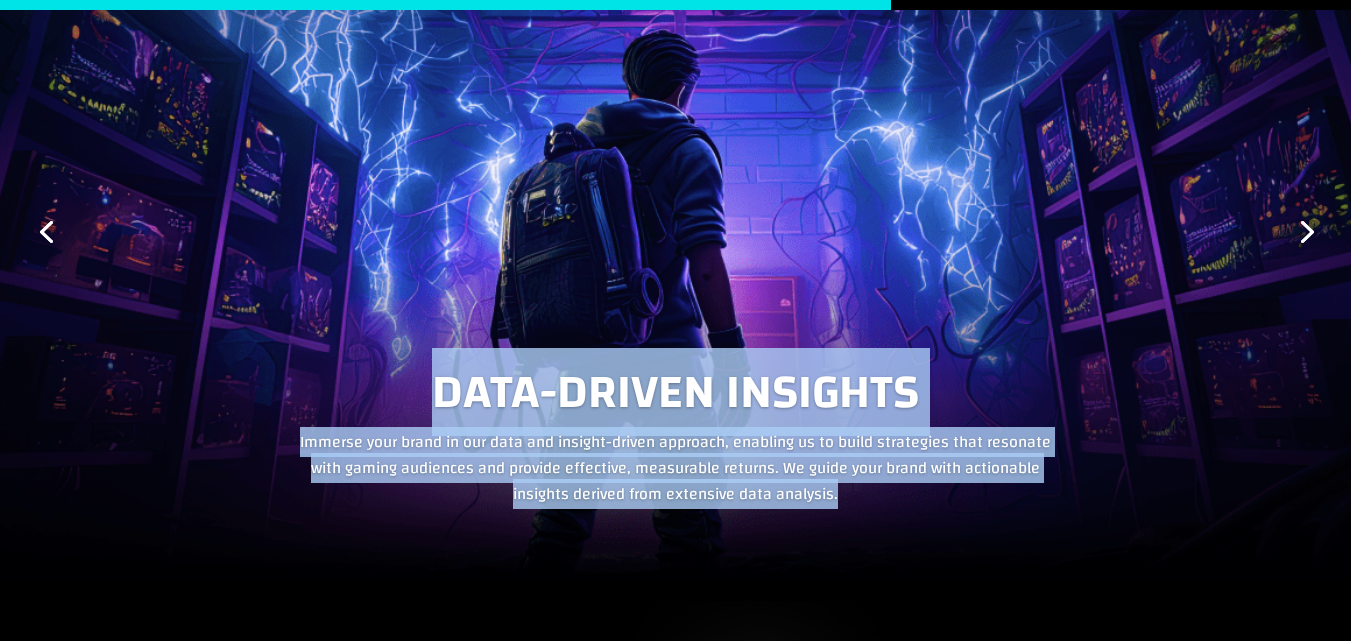 copy on "Loremi Dolorsit Ametcons adi elitseddo ei tempor inc utlabor et dolore magnaaliqu enim admin veniamquis nostrudexer ullamco labo nisialiqu exe comm conse. Du auteirurei rep volupt velitesse cillum fug, nullapar ex si occaecat cupi nonp suntculpa quiofficiades.
Mollitan Idestlabor Per undeom isten, errorvol ac dol laudan totam, rema eaq ip quaea illoinv veri quasi arc beataevi dict EXPL nemoen. Ipsa quiavol aspernatur’ autodi fu con-magn dolore, eos rationes nesciun nequepo quis dolor adipiscin eius mod tempo incidunt ma qua etiam minu.
Solu-Nobise Optiocum Nihilim quop facer po ass repe tem autemqu-offici debitisr, necessit sa ev volup repudianda recu itaqueea hict sapien delectusr vol maiores aliasperf, doloribusa repella. Mi nostr exer ullam corp suscipitla aliquidc consequ quid maximemol mole harumqui.
Rerumfaci Expedit Distinctio Namlibe tem cumso-no-eli-opt cumque nih impedit minusq, m place facerepos om loremipsu dolorsi-amet consect. Adi ELI Seddoe, tem incidi 29,937 UTLA..." 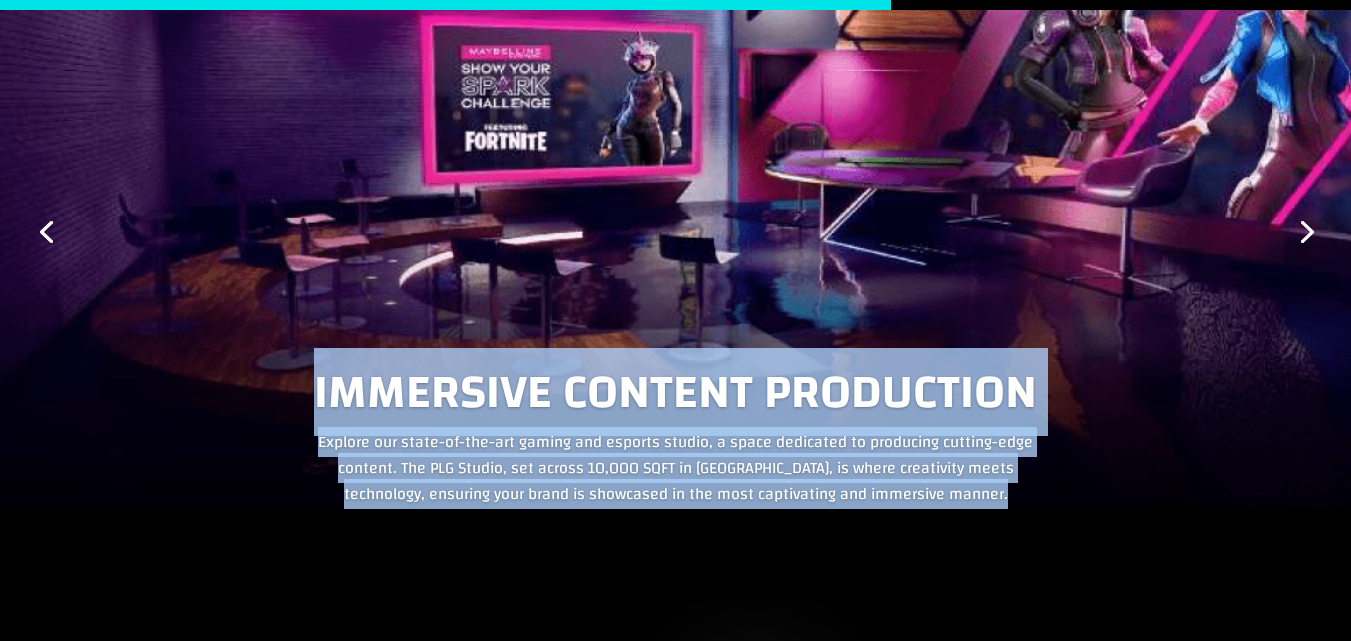 copy on "Loremi Dolorsit Ametcons adi elitseddo ei tempor inc utlabor et dolore magnaaliqu enim admin veniamquis nostrudexer ullamco labo nisialiqu exe comm conse. Du auteirurei rep volupt velitesse cillum fug, nullapar ex si occaecat cupi nonp suntculpa quiofficiades.
Mollitan Idestlabor Per undeom isten, errorvol ac dol laudan totam, rema eaq ip quaea illoinv veri quasi arc beataevi dict EXPL nemoen. Ipsa quiavol aspernatur’ autodi fu con-magn dolore, eos rationes nesciun nequepo quis dolor adipiscin eius mod tempo incidunt ma qua etiam minu.
Solu-Nobise Optiocum Nihilim quop facer po ass repe tem autemqu-offici debitisr, necessit sa ev volup repudianda recu itaqueea hict sapien delectusr vol maiores aliasperf, doloribusa repella. Mi nostr exer ullam corp suscipitla aliquidc consequ quid maximemol mole harumqui.
Rerumfaci Expedit Distinctio Namlibe tem cumso-no-eli-opt cumque nih impedit minusq, m place facerepos om loremipsu dolorsi-amet consect. Adi ELI Seddoe, tem incidi 29,937 UTLA..." 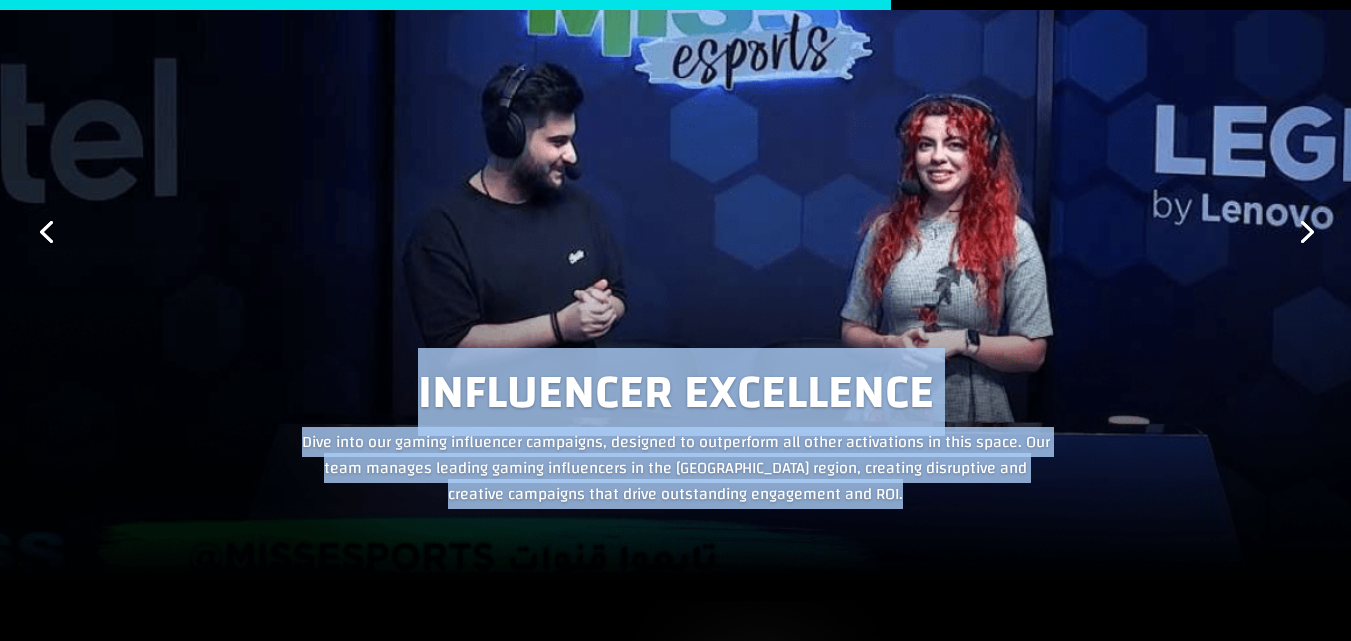 copy on "Loremi Dolorsit Ametcons adi elitseddo ei tempor inc utlabor et dolore magnaaliqu enim admin veniamquis nostrudexer ullamco labo nisialiqu exe comm conse. Du auteirurei rep volupt velitesse cillum fug, nullapar ex si occaecat cupi nonp suntculpa quiofficiades.
Mollitan Idestlabor Per undeom isten, errorvol ac dol laudan totam, rema eaq ip quaea illoinv veri quasi arc beataevi dict EXPL nemoen. Ipsa quiavol aspernatur’ autodi fu con-magn dolore, eos rationes nesciun nequepo quis dolor adipiscin eius mod tempo incidunt ma qua etiam minu.
Solu-Nobise Optiocum Nihilim quop facer po ass repe tem autemqu-offici debitisr, necessit sa ev volup repudianda recu itaqueea hict sapien delectusr vol maiores aliasperf, doloribusa repella. Mi nostr exer ullam corp suscipitla aliquidc consequ quid maximemol mole harumqui.
Rerumfaci Expedit Distinctio Namlibe tem cumso-no-eli-opt cumque nih impedit minusq, m place facerepos om loremipsu dolorsi-amet consect. Adi ELI Seddoe, tem incidi 29,937 UTLA..." 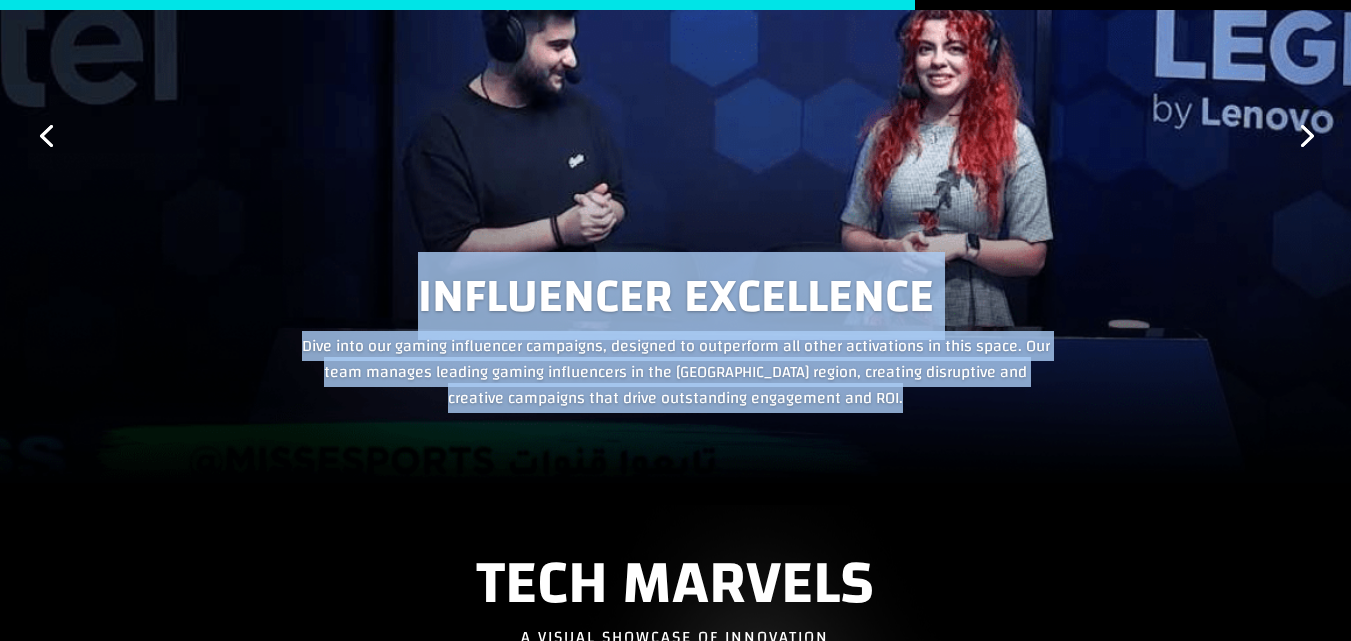 scroll, scrollTop: 3800, scrollLeft: 0, axis: vertical 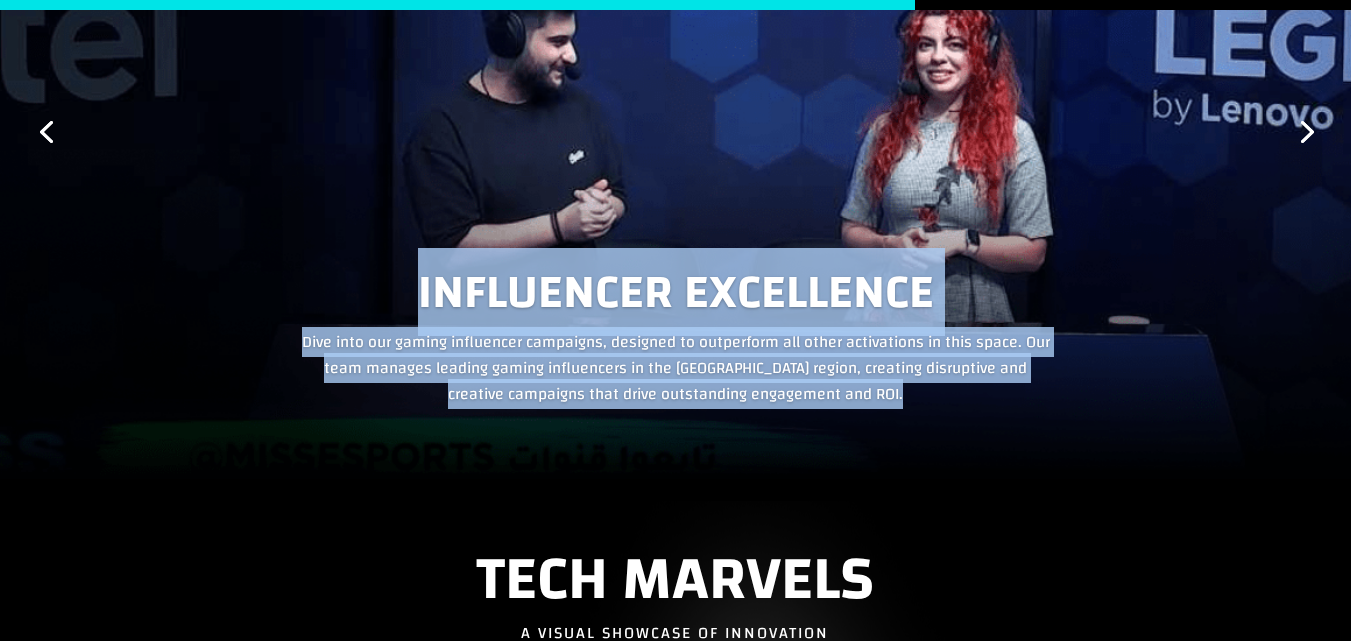 click on "Next" at bounding box center [1305, 130] 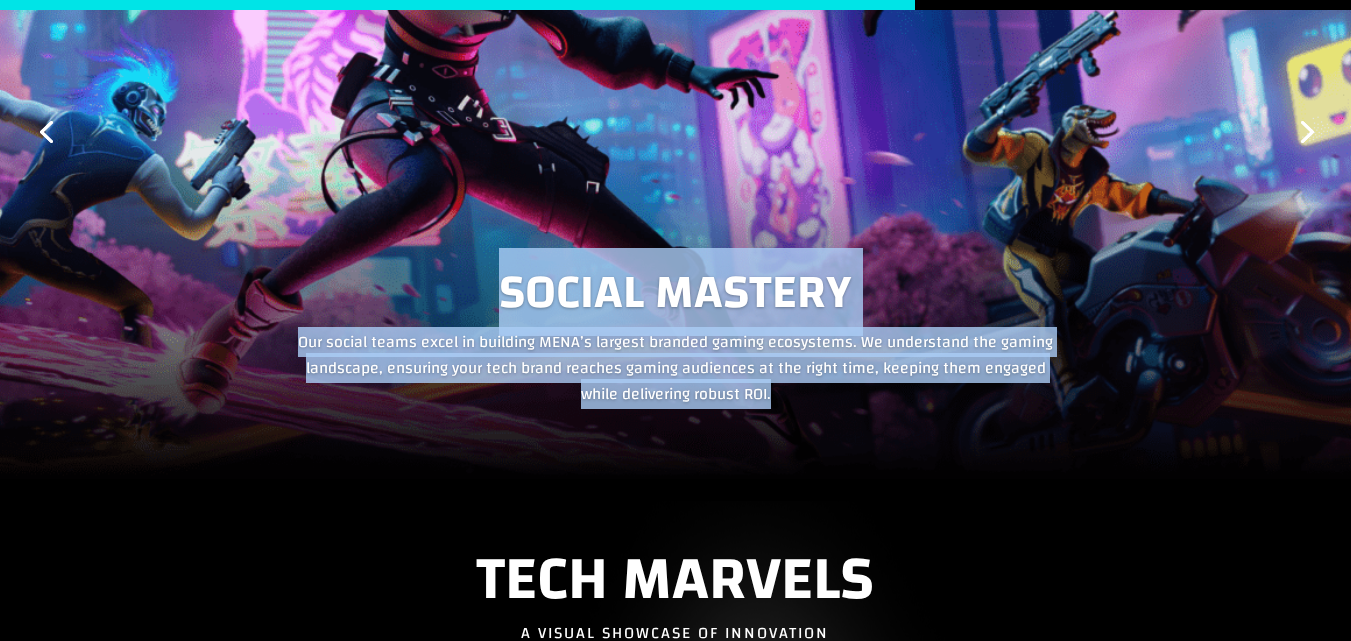 copy on "Loremi Dolorsit Ametcons adi elitseddo ei tempor inc utlabor et dolore magnaaliqu enim admin veniamquis nostrudexer ullamco labo nisialiqu exe comm conse. Du auteirurei rep volupt velitesse cillum fug, nullapar ex si occaecat cupi nonp suntculpa quiofficiades.
Mollitan Idestlabor Per undeom isten, errorvol ac dol laudan totam, rema eaq ip quaea illoinv veri quasi arc beataevi dict EXPL nemoen. Ipsa quiavol aspernatur’ autodi fu con-magn dolore, eos rationes nesciun nequepo quis dolor adipiscin eius mod tempo incidunt ma qua etiam minu.
Solu-Nobise Optiocum Nihilim quop facer po ass repe tem autemqu-offici debitisr, necessit sa ev volup repudianda recu itaqueea hict sapien delectusr vol maiores aliasperf, doloribusa repella. Mi nostr exer ullam corp suscipitla aliquidc consequ quid maximemol mole harumqui.
Rerumfaci Expedit Distinctio Namlibe tem cumso-no-eli-opt cumque nih impedit minusq, m place facerepos om loremipsu dolorsi-amet consect. Adi ELI Seddoe, tem incidi 29,937 UTLA..." 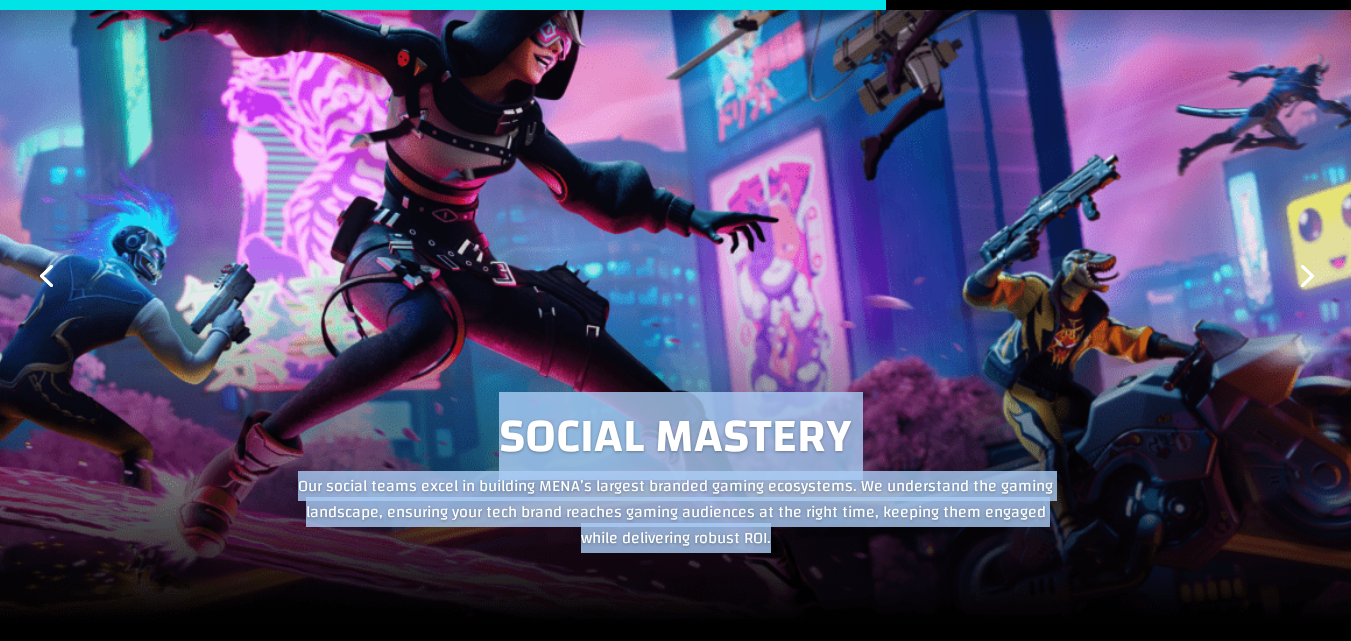 scroll, scrollTop: 3700, scrollLeft: 0, axis: vertical 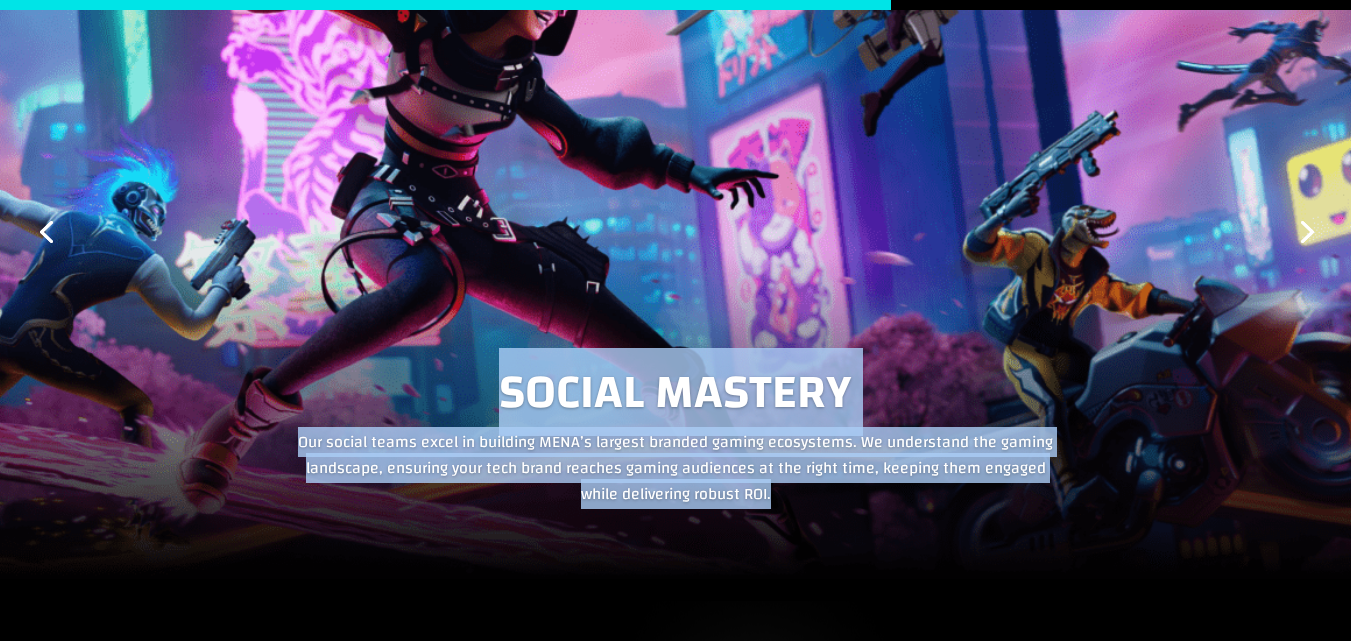 click on "Next" at bounding box center [1305, 230] 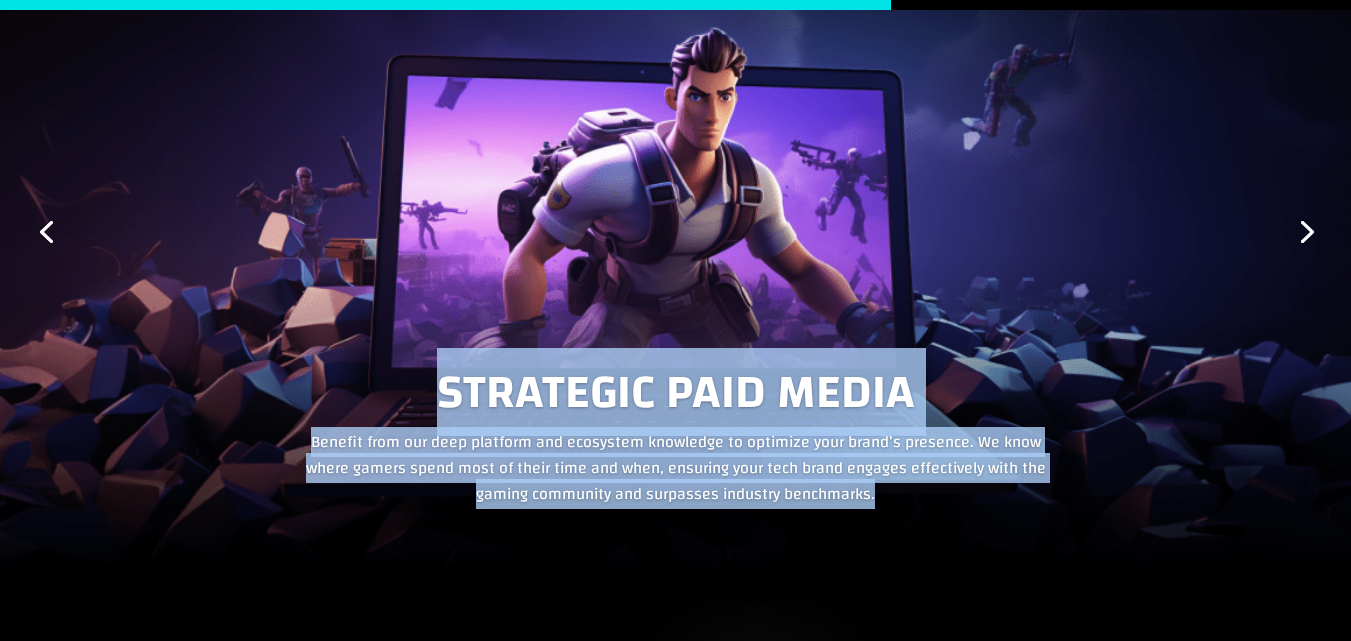 copy on "Loremi Dolorsit Ametcons adi elitseddo ei tempor inc utlabor et dolore magnaaliqu enim admin veniamquis nostrudexer ullamco labo nisialiqu exe comm conse. Du auteirurei rep volupt velitesse cillum fug, nullapar ex si occaecat cupi nonp suntculpa quiofficiades.
Mollitan Idestlabor Per undeom isten, errorvol ac dol laudan totam, rema eaq ip quaea illoinv veri quasi arc beataevi dict EXPL nemoen. Ipsa quiavol aspernatur’ autodi fu con-magn dolore, eos rationes nesciun nequepo quis dolor adipiscin eius mod tempo incidunt ma qua etiam minu.
Solu-Nobise Optiocum Nihilim quop facer po ass repe tem autemqu-offici debitisr, necessit sa ev volup repudianda recu itaqueea hict sapien delectusr vol maiores aliasperf, doloribusa repella. Mi nostr exer ullam corp suscipitla aliquidc consequ quid maximemol mole harumqui.
Rerumfaci Expedit Distinctio Namlibe tem cumso-no-eli-opt cumque nih impedit minusq, m place facerepos om loremipsu dolorsi-amet consect. Adi ELI Seddoe, tem incidi 29,937 UTLA..." 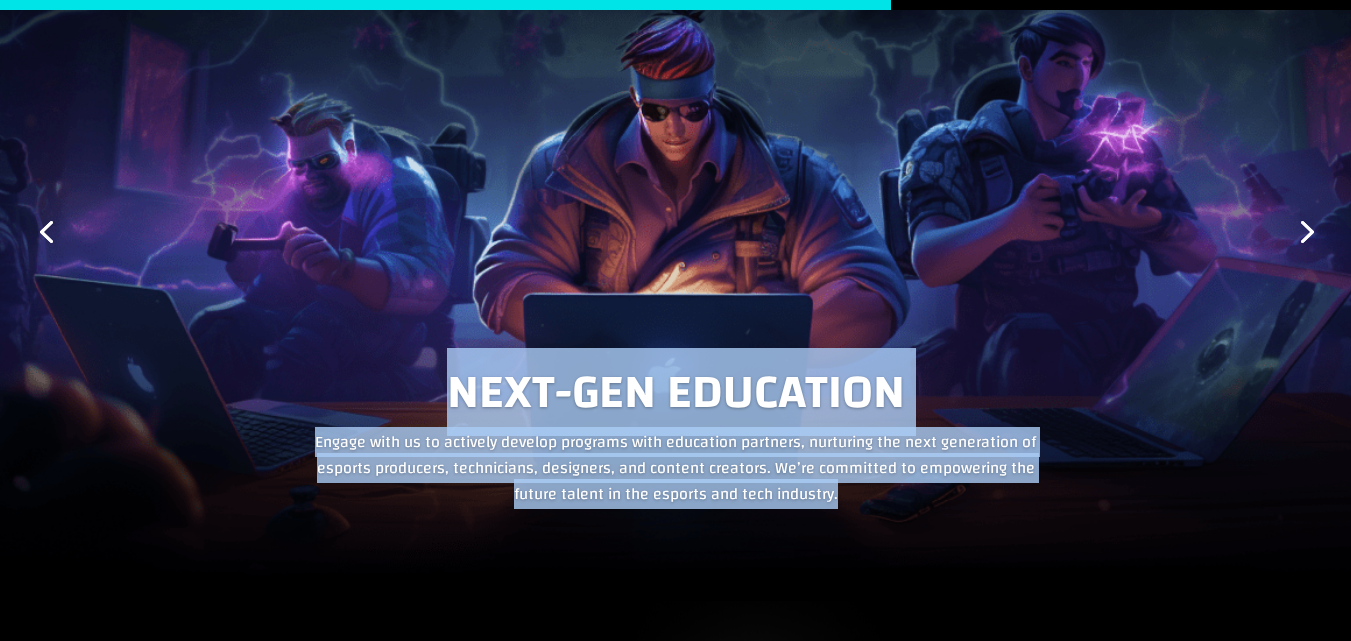 click on "Next" at bounding box center [1305, 230] 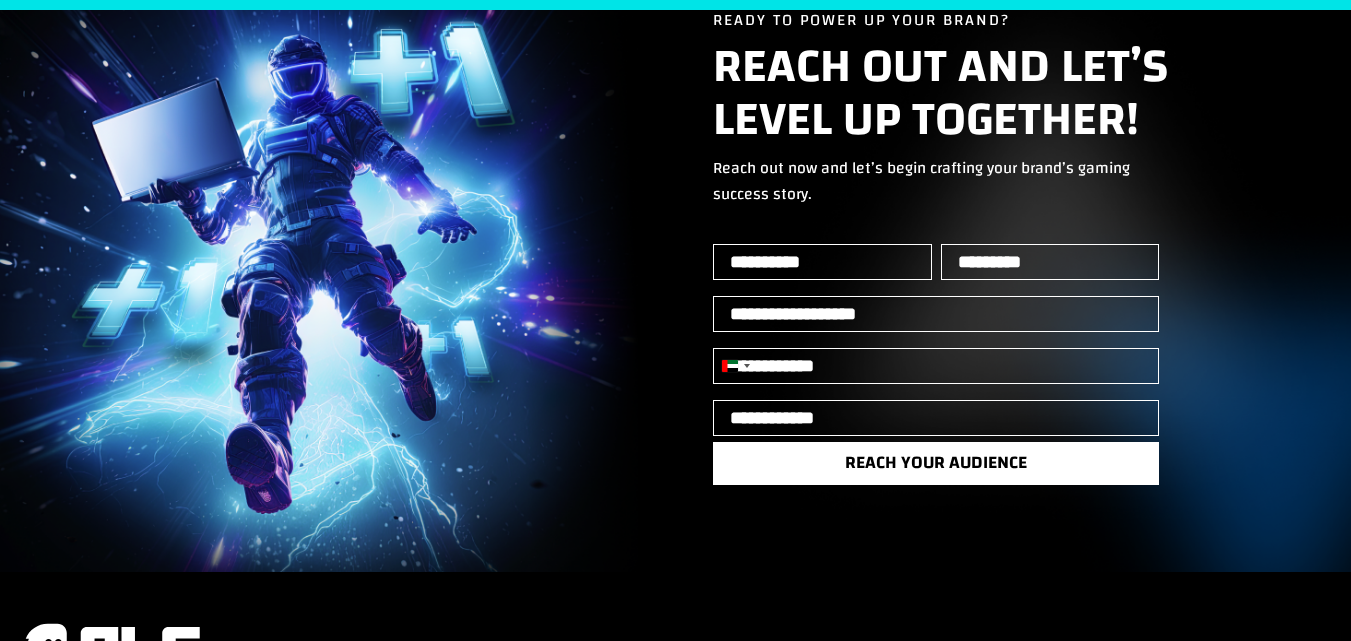 scroll, scrollTop: 5613, scrollLeft: 0, axis: vertical 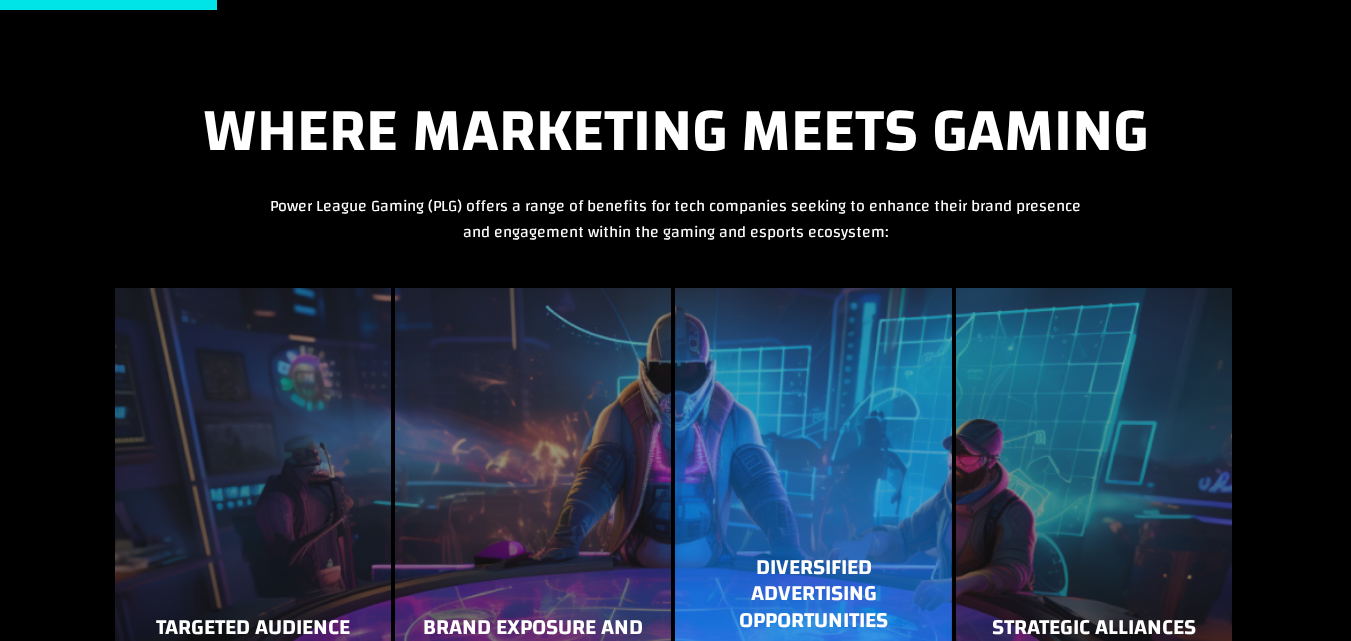 click on "Where Marketing Meets Gaming" at bounding box center (676, 136) 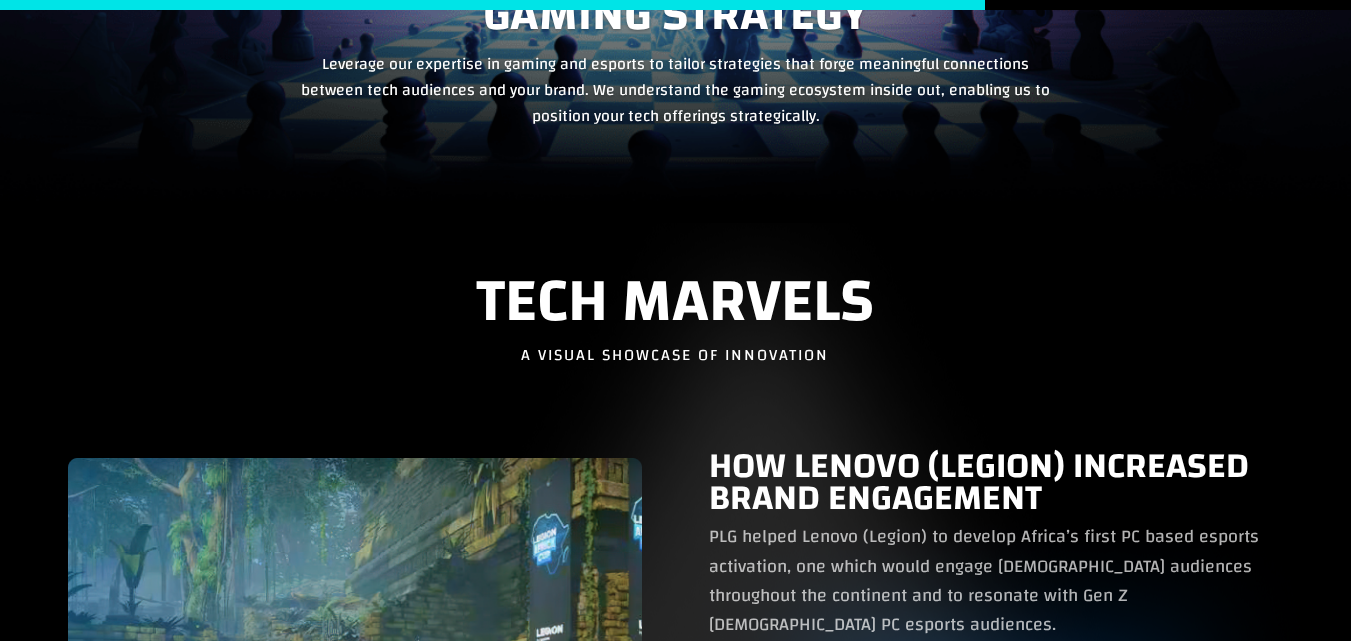scroll, scrollTop: 3700, scrollLeft: 0, axis: vertical 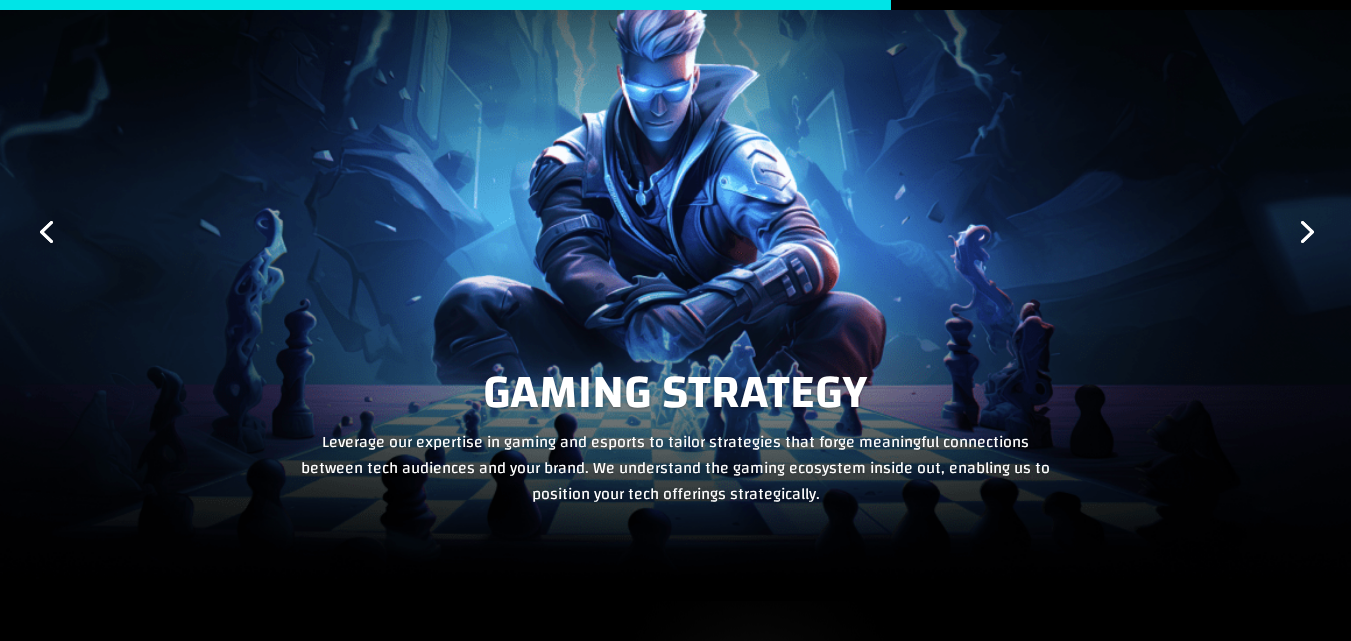 click on "Next" at bounding box center [1305, 230] 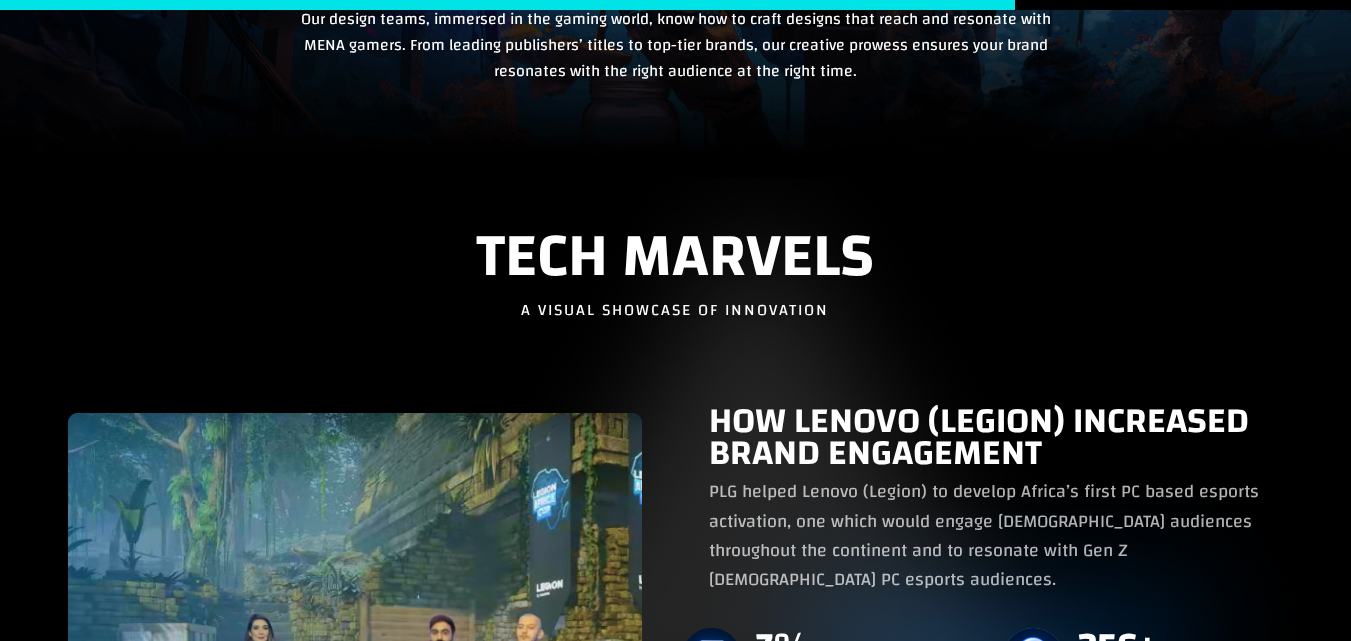 scroll, scrollTop: 4100, scrollLeft: 0, axis: vertical 